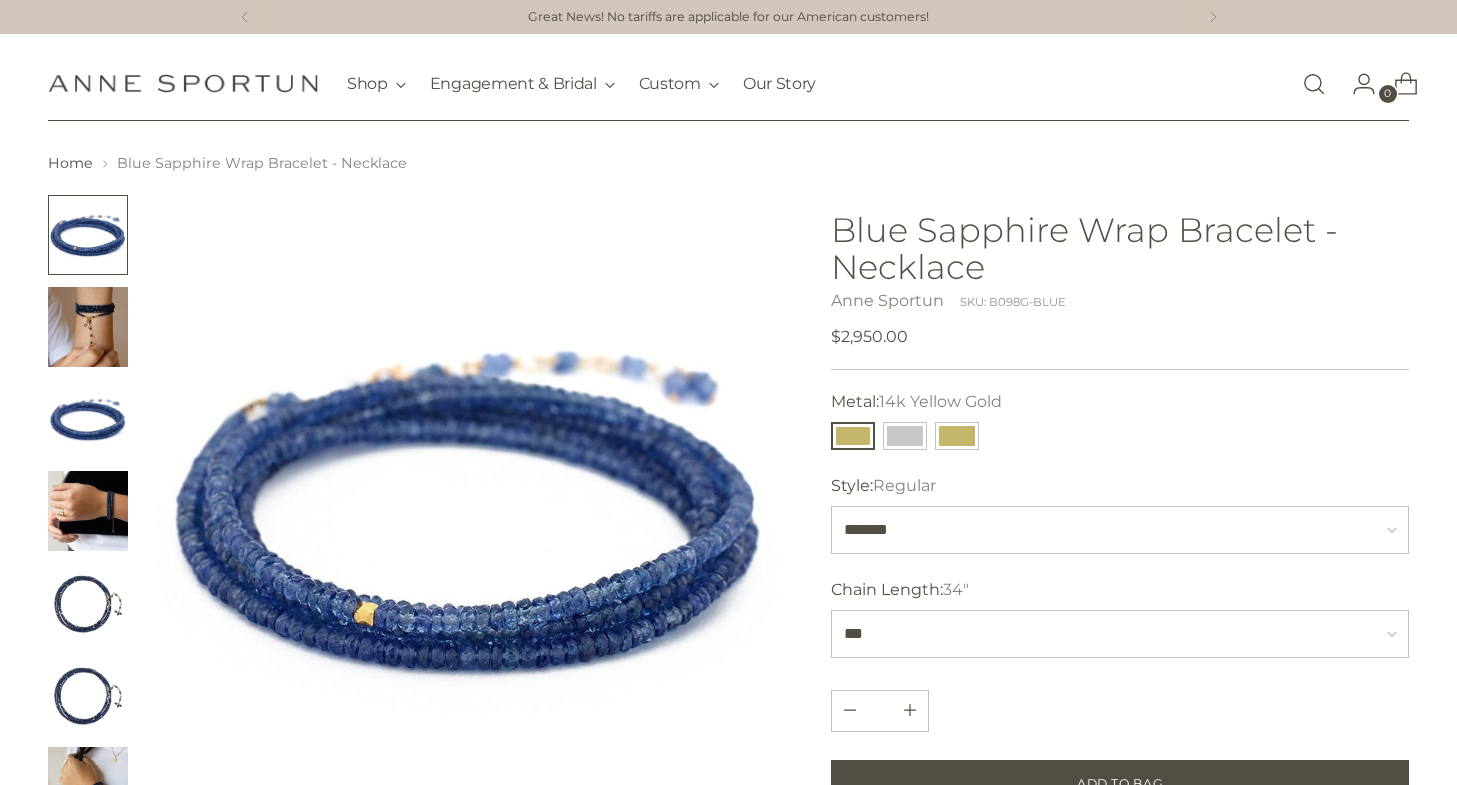 scroll, scrollTop: 0, scrollLeft: 0, axis: both 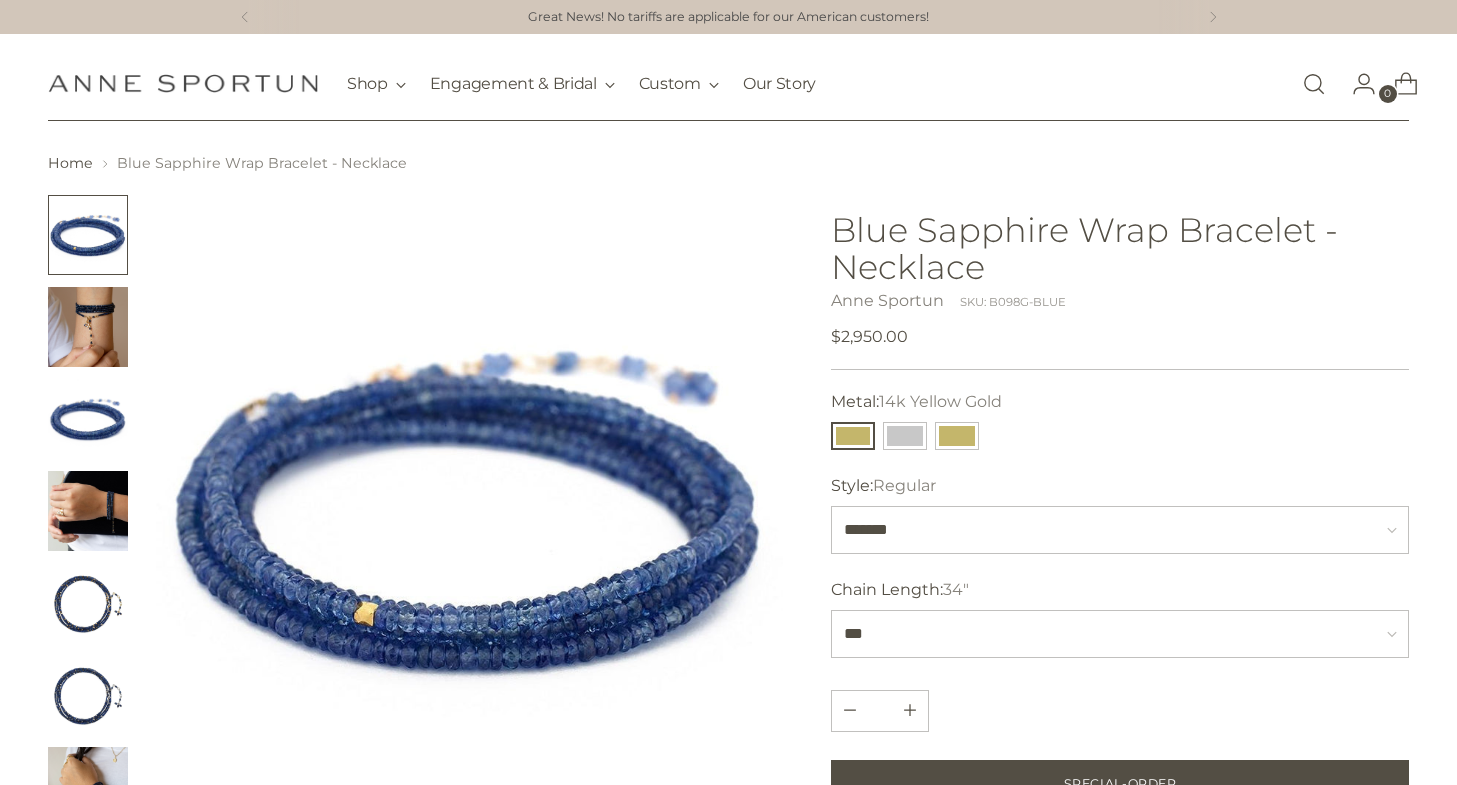 click at bounding box center [88, 419] 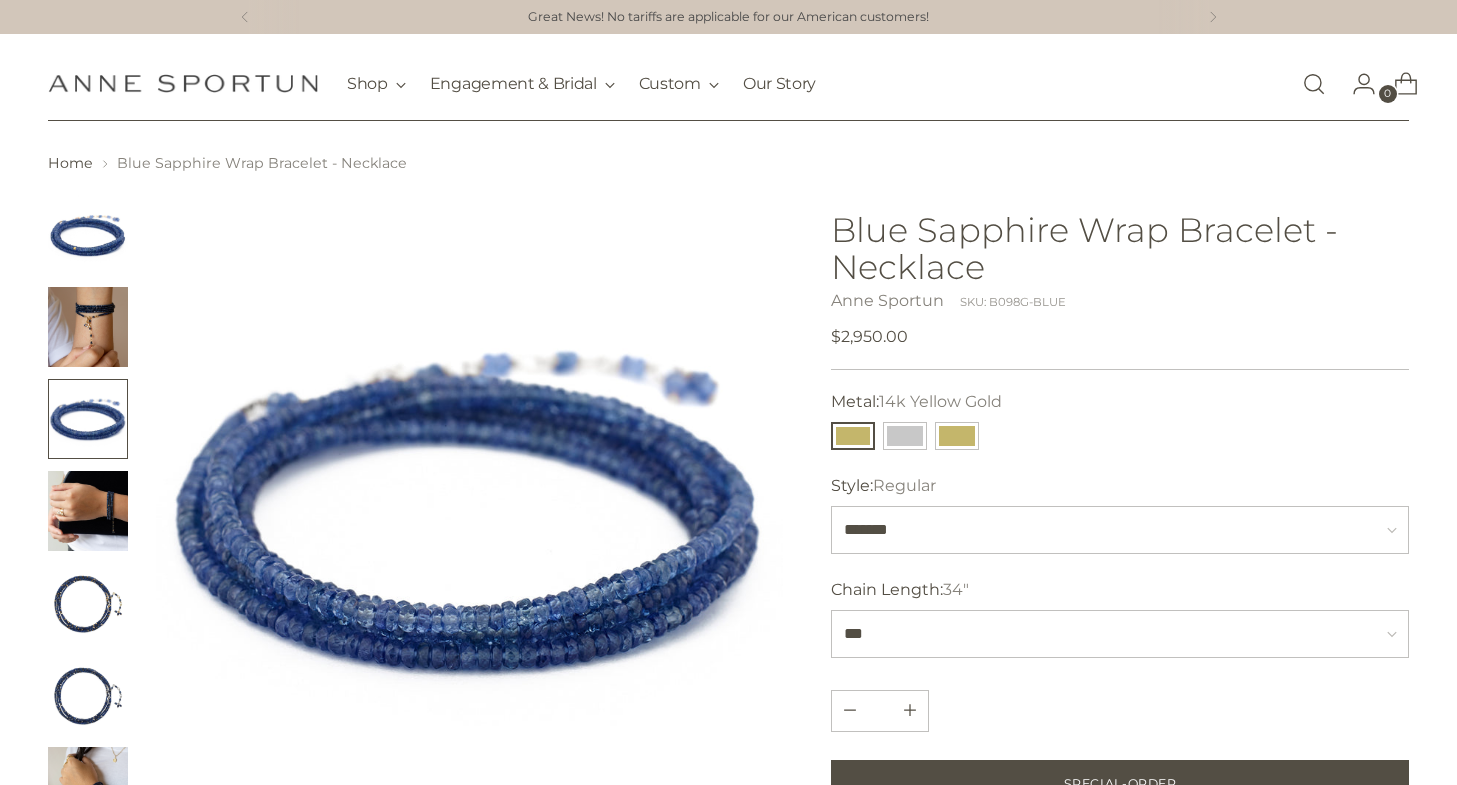 click at bounding box center (88, 511) 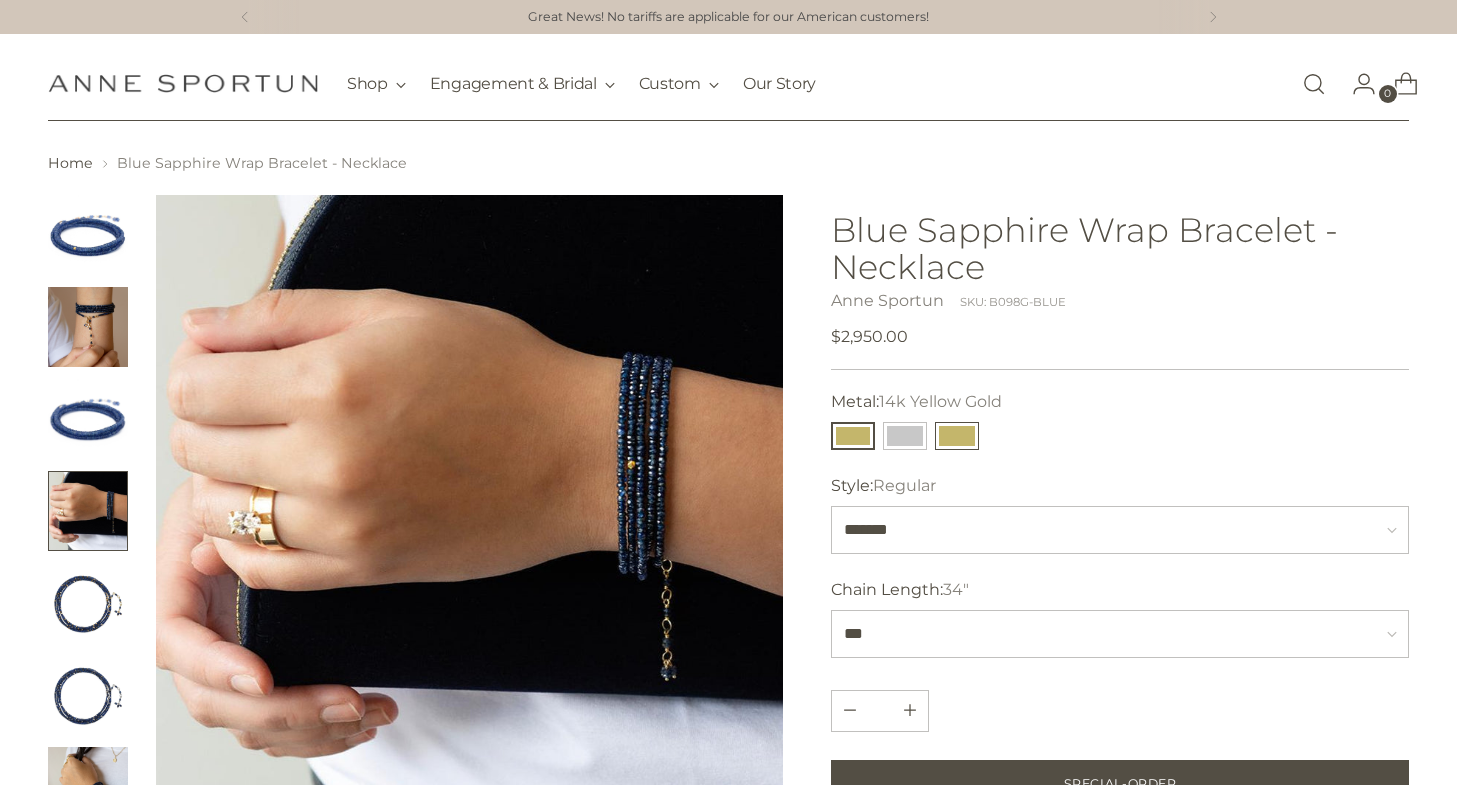 click at bounding box center (957, 436) 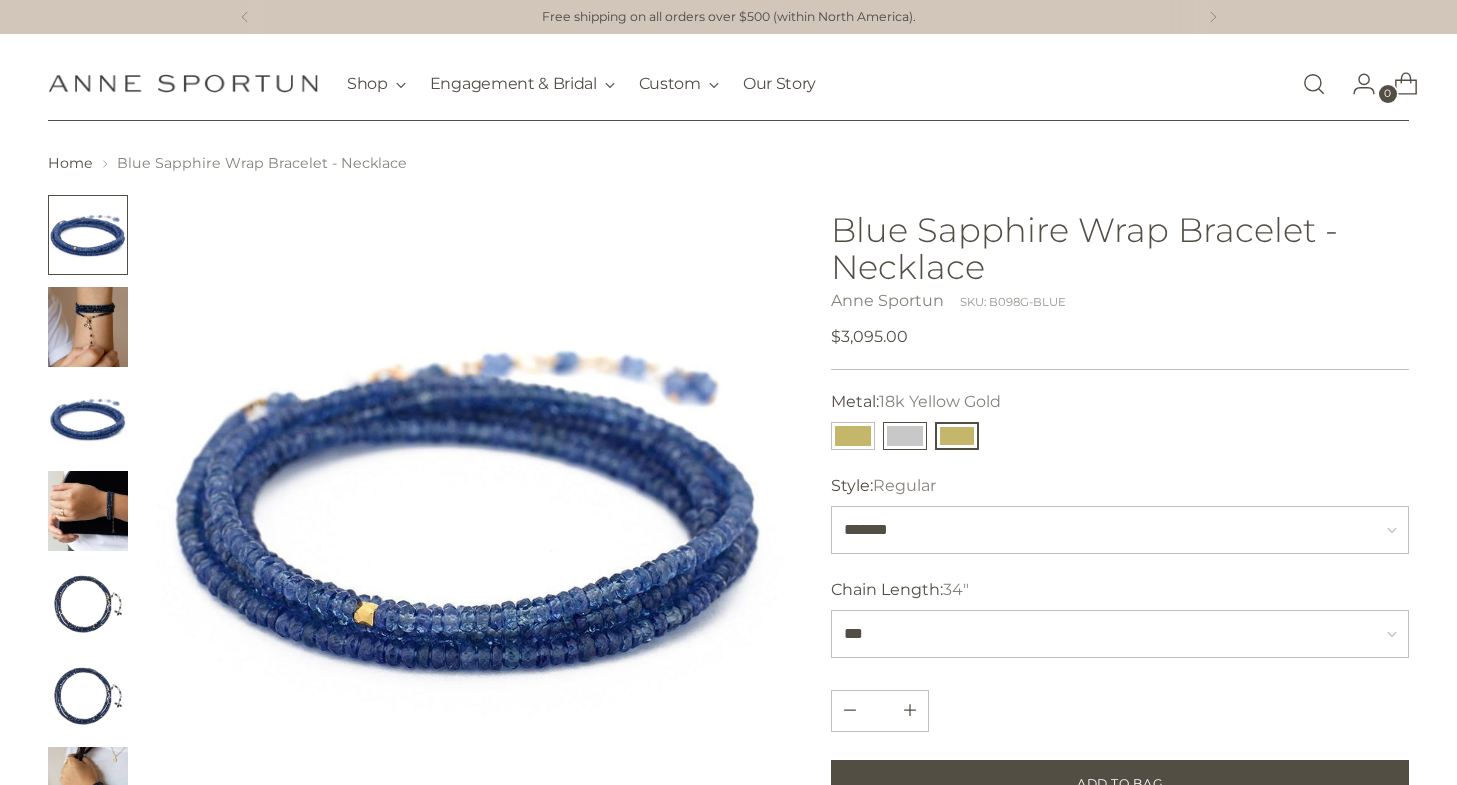 click at bounding box center [905, 436] 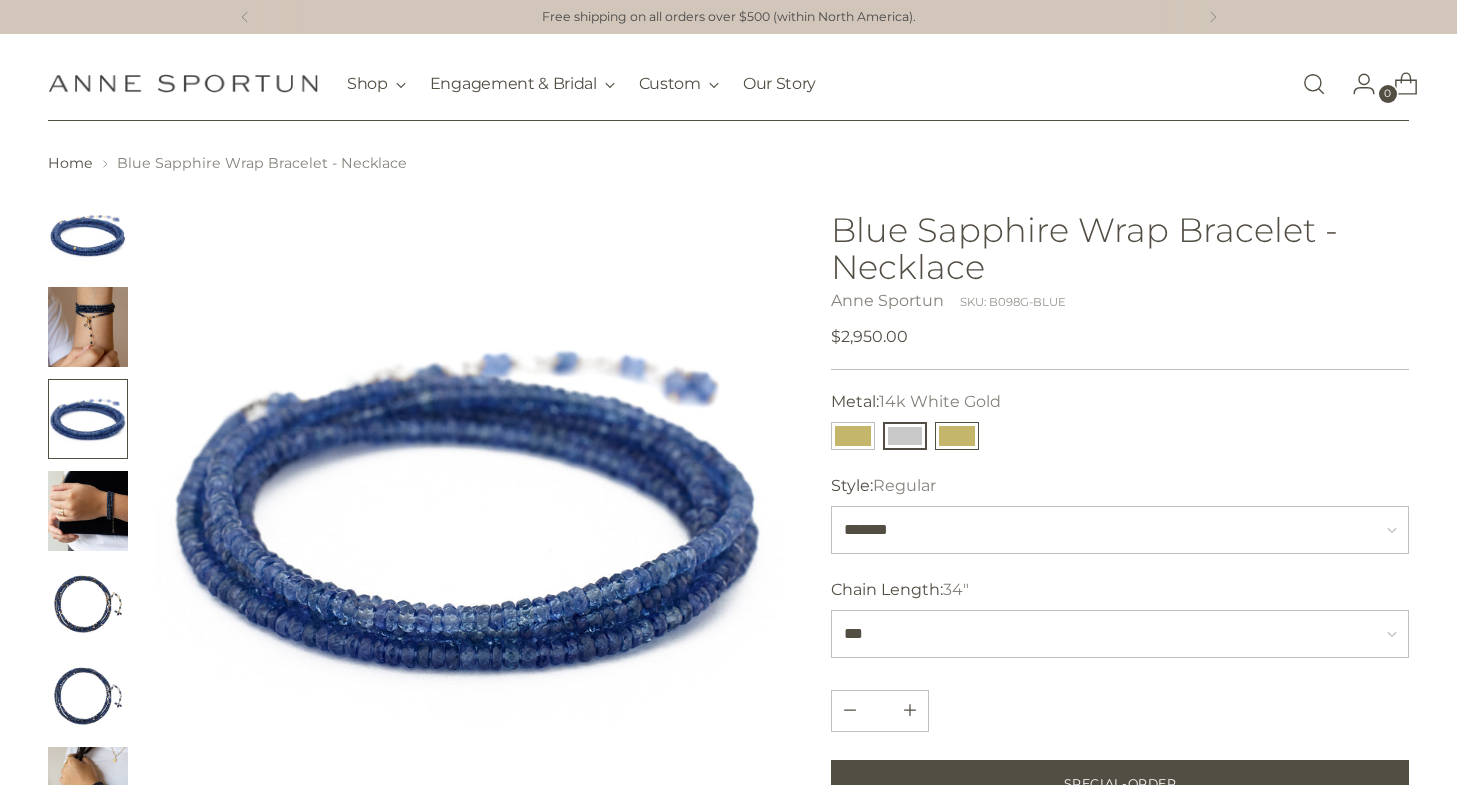 click at bounding box center [957, 436] 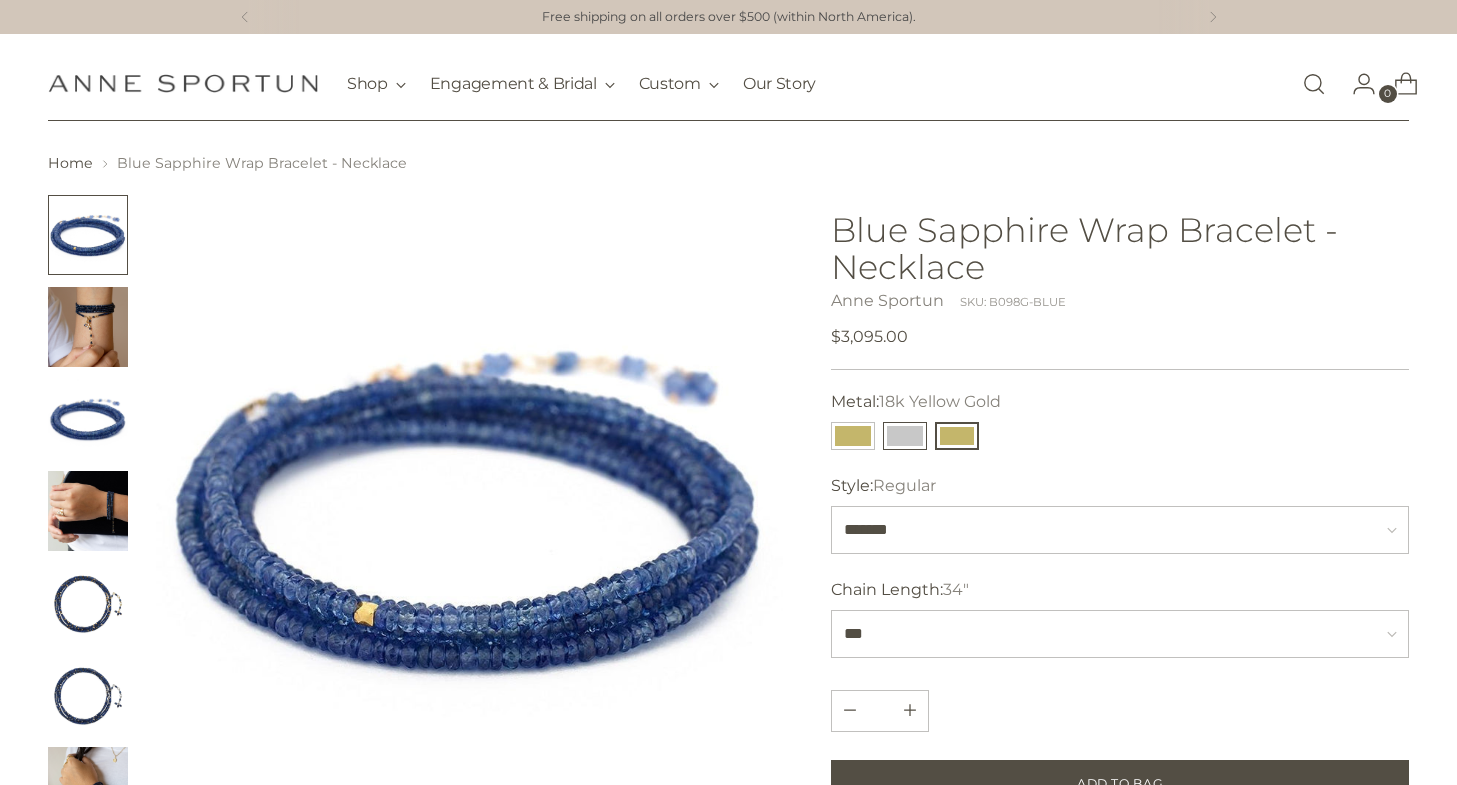 click at bounding box center (905, 436) 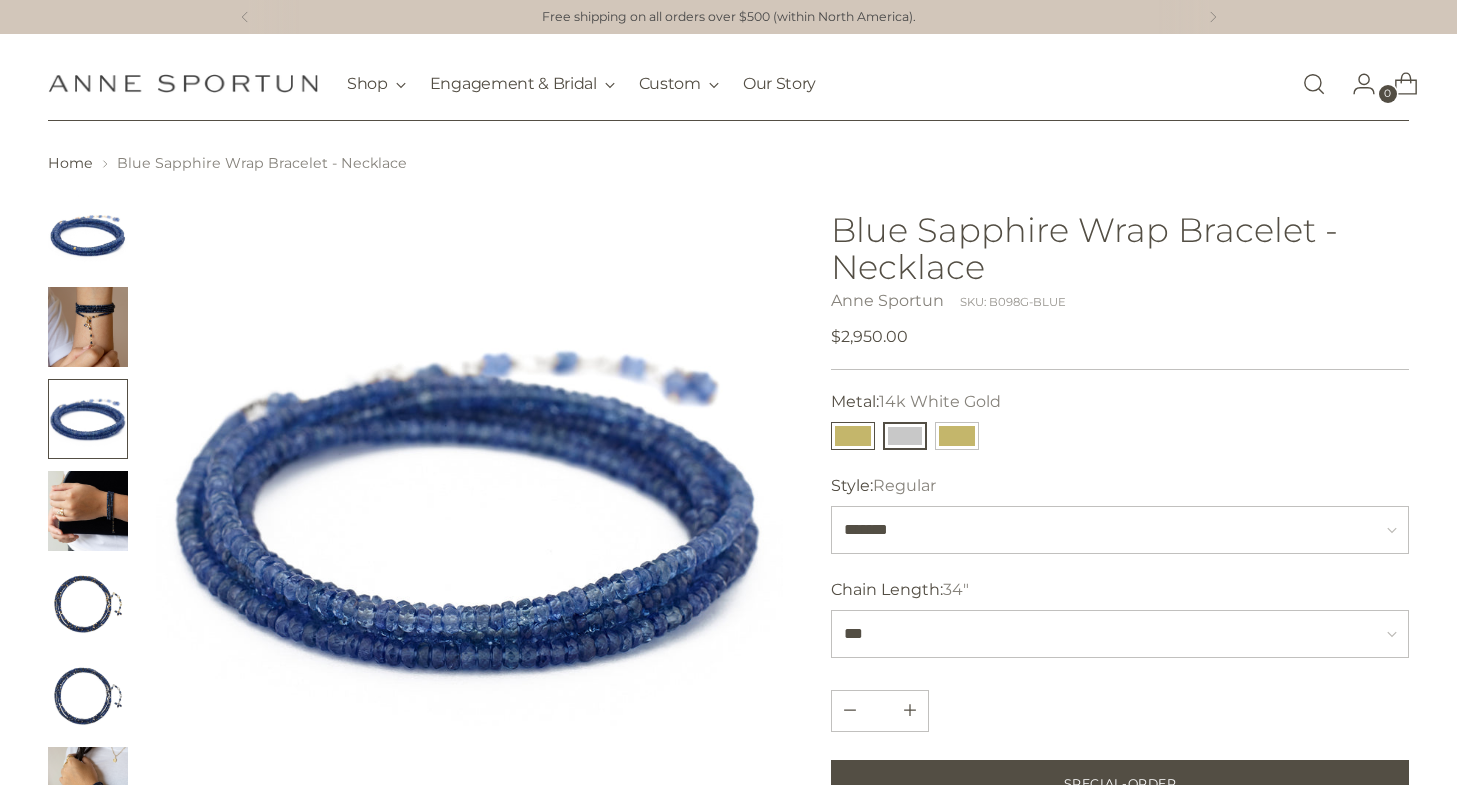 click at bounding box center [853, 436] 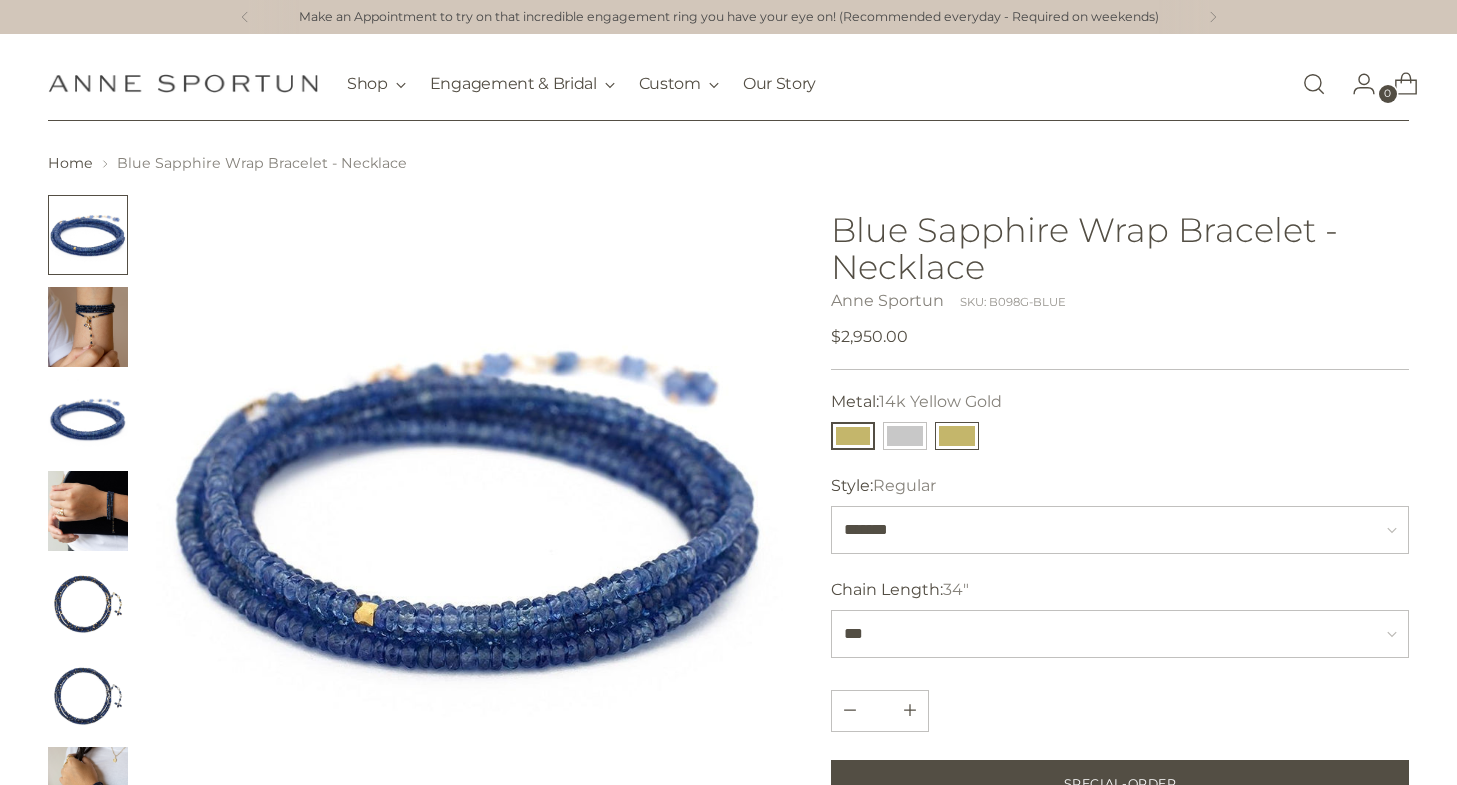 click at bounding box center [957, 436] 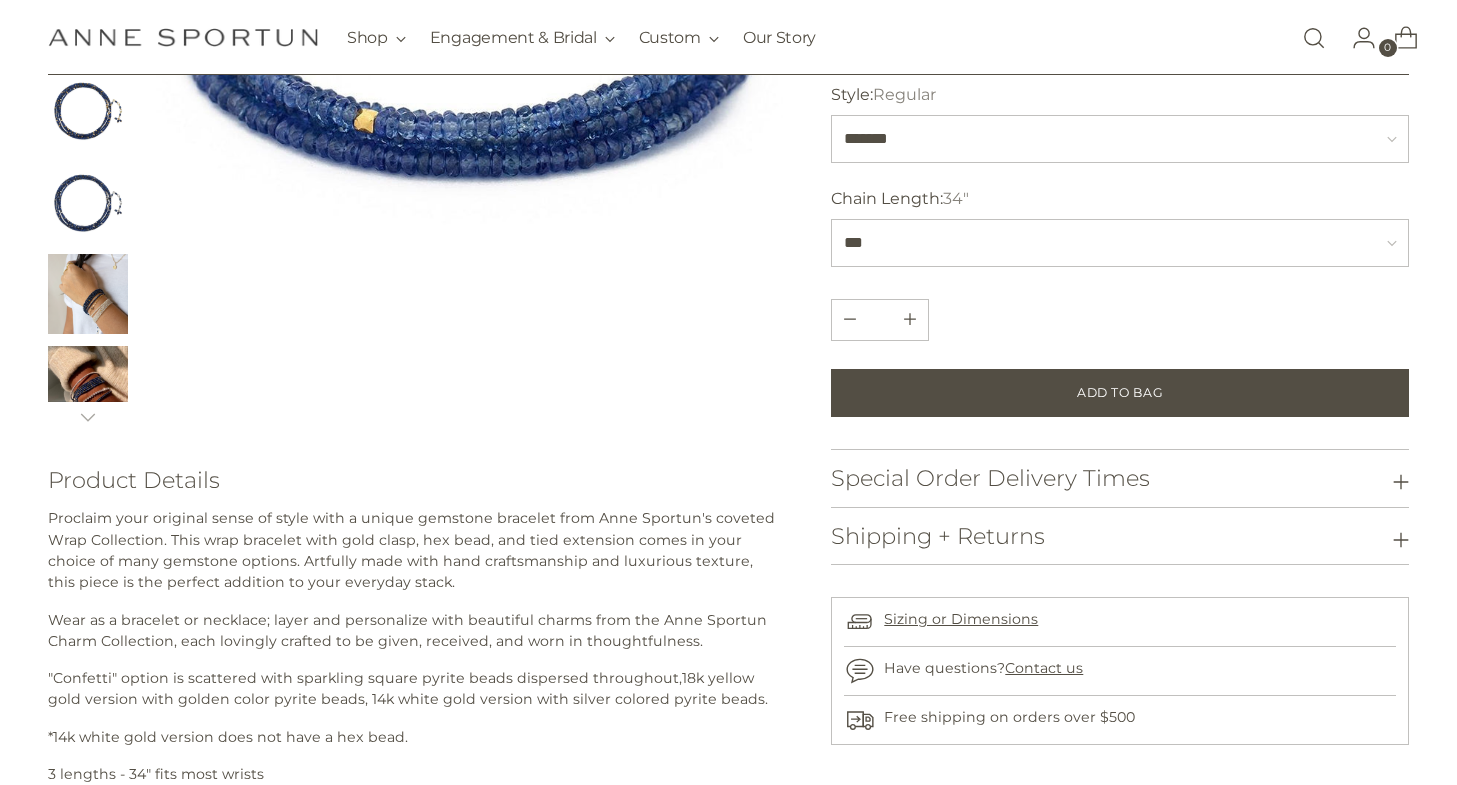 scroll, scrollTop: 507, scrollLeft: 0, axis: vertical 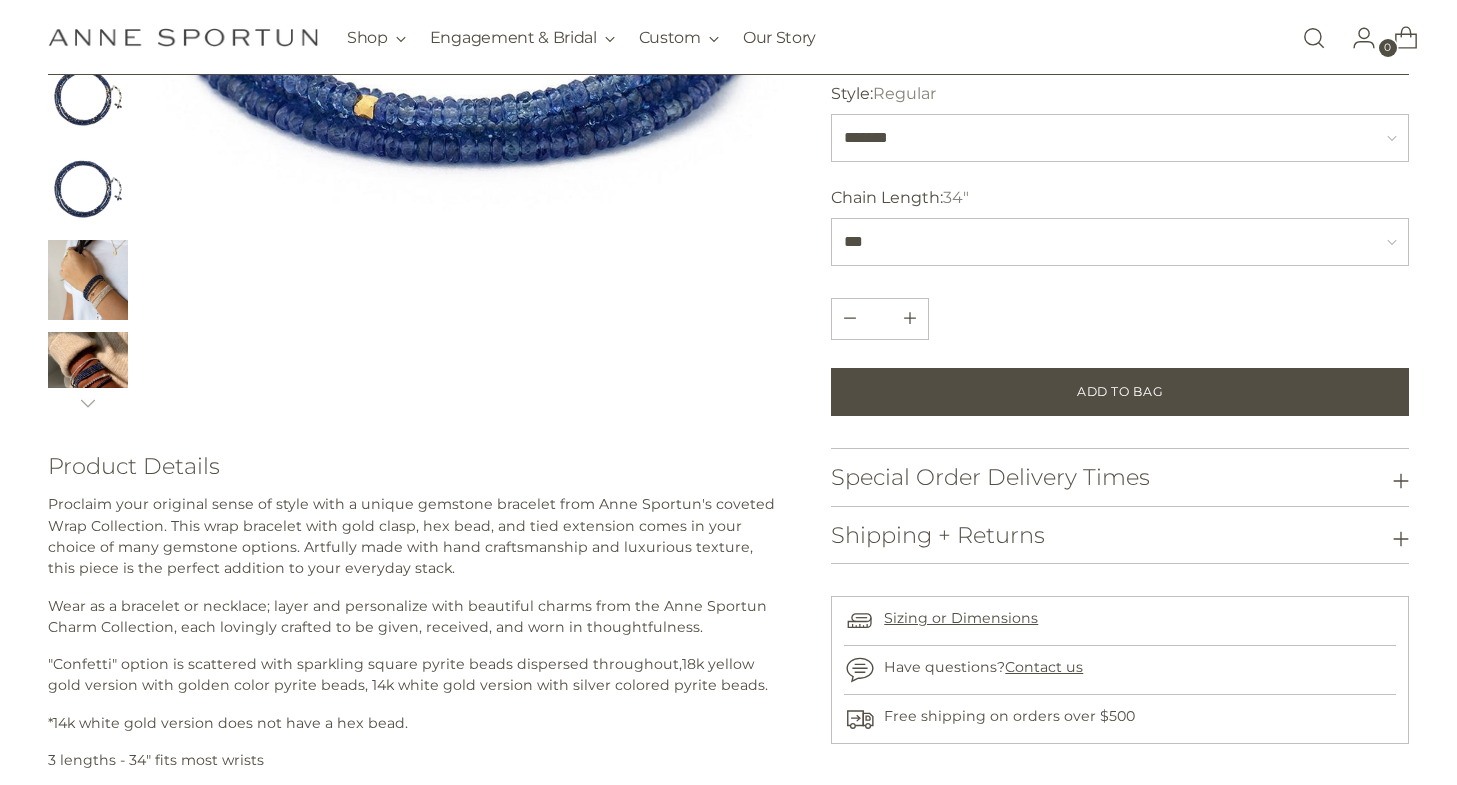 click at bounding box center [88, 372] 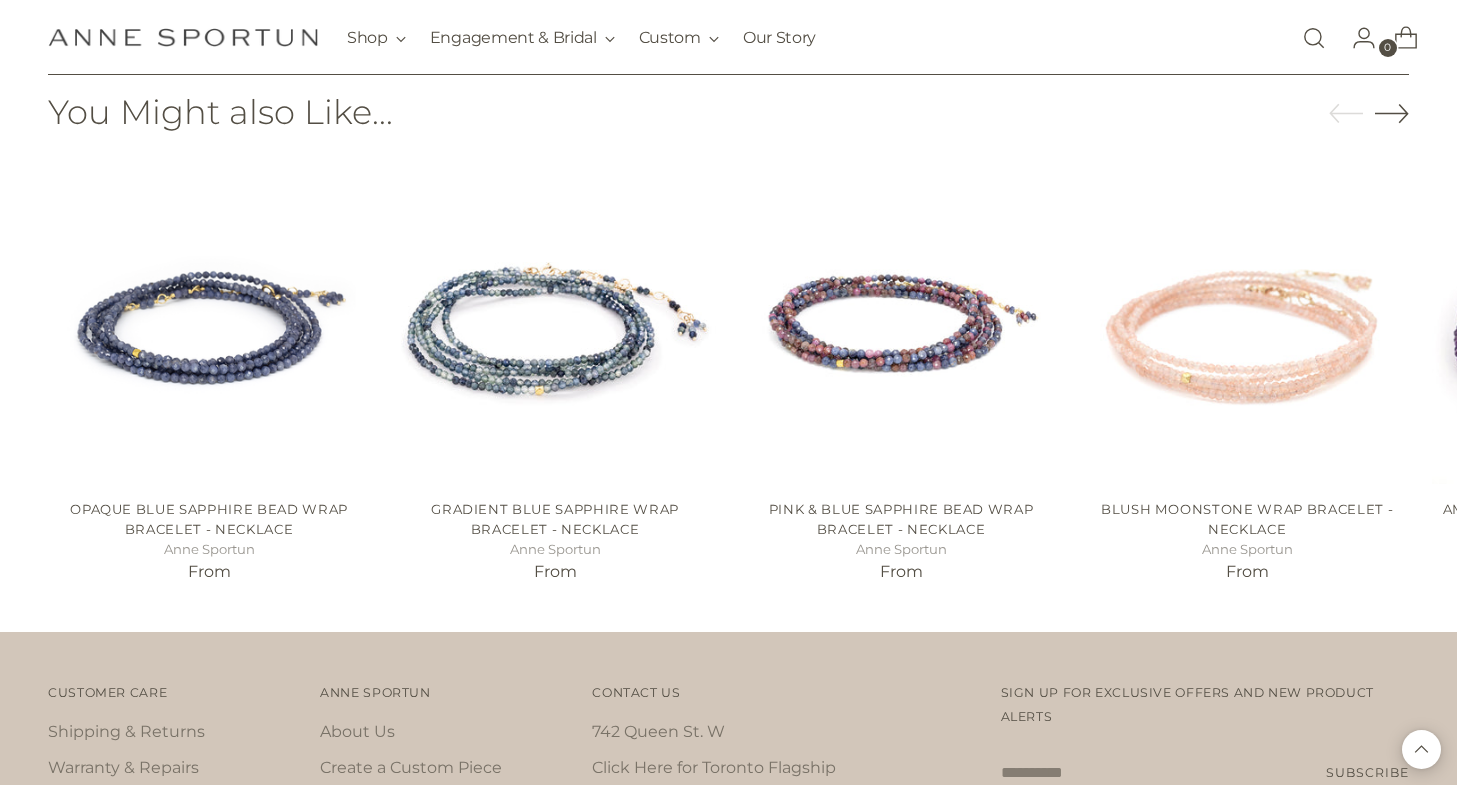 scroll, scrollTop: 1591, scrollLeft: 0, axis: vertical 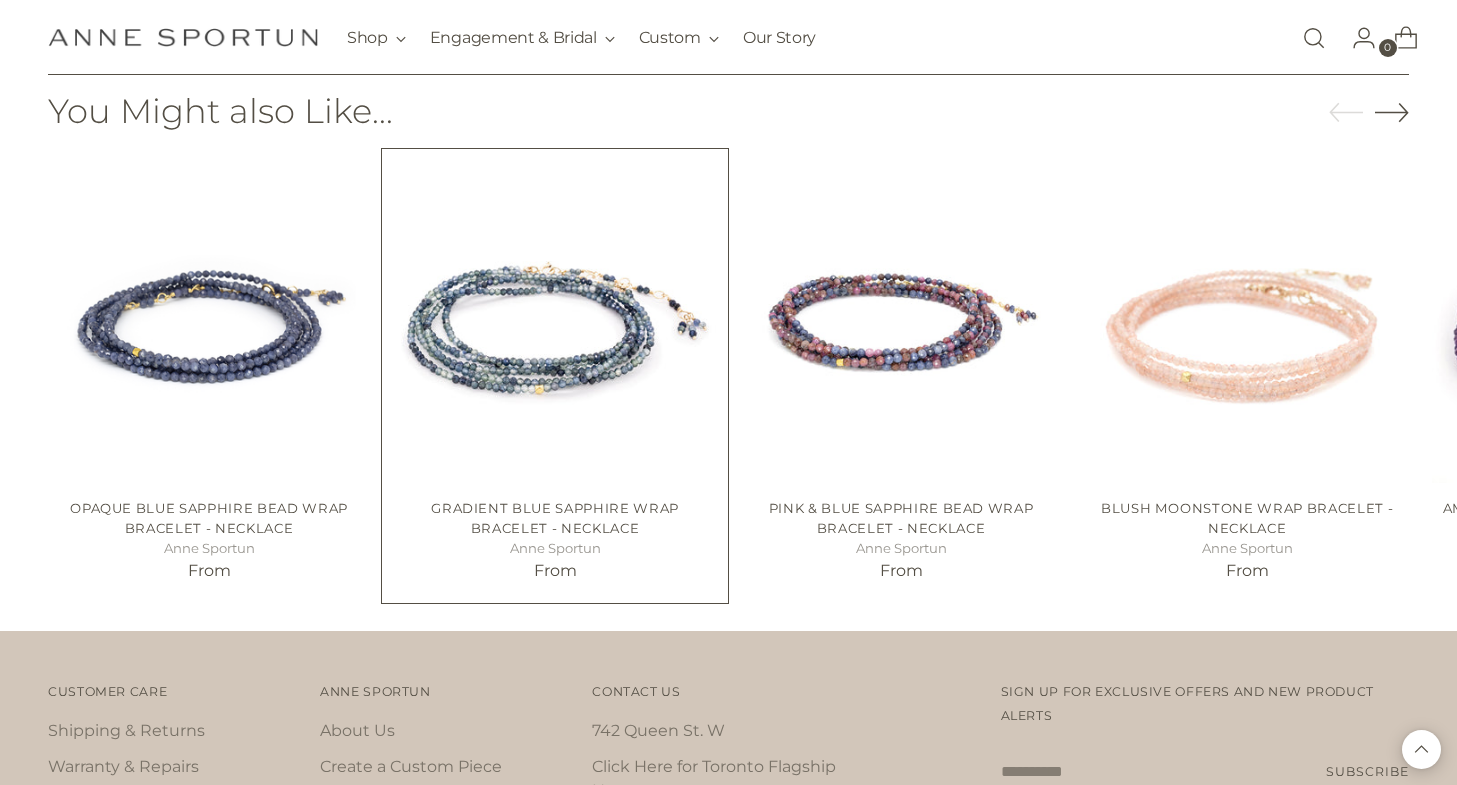 click at bounding box center [0, 0] 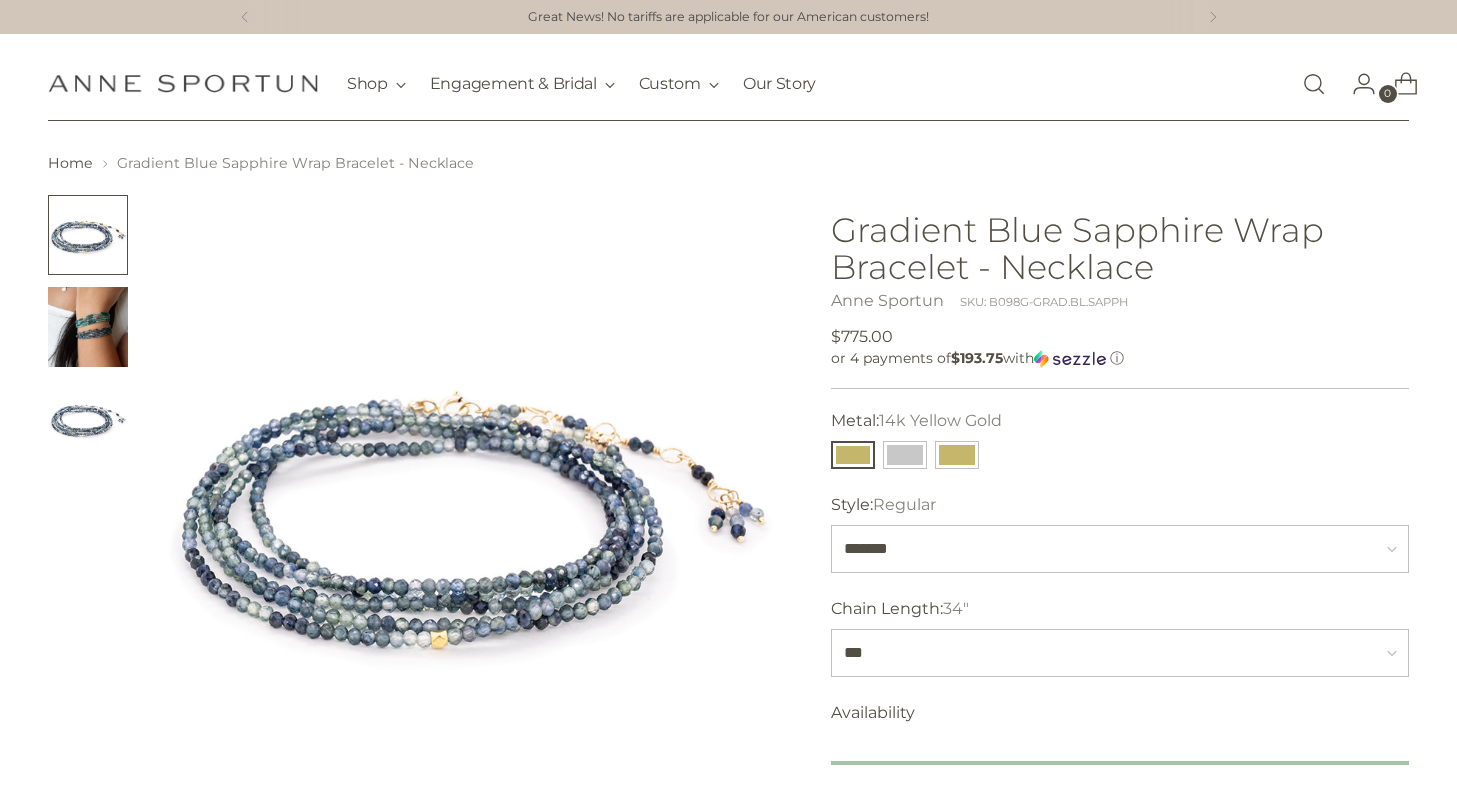 scroll, scrollTop: 0, scrollLeft: 0, axis: both 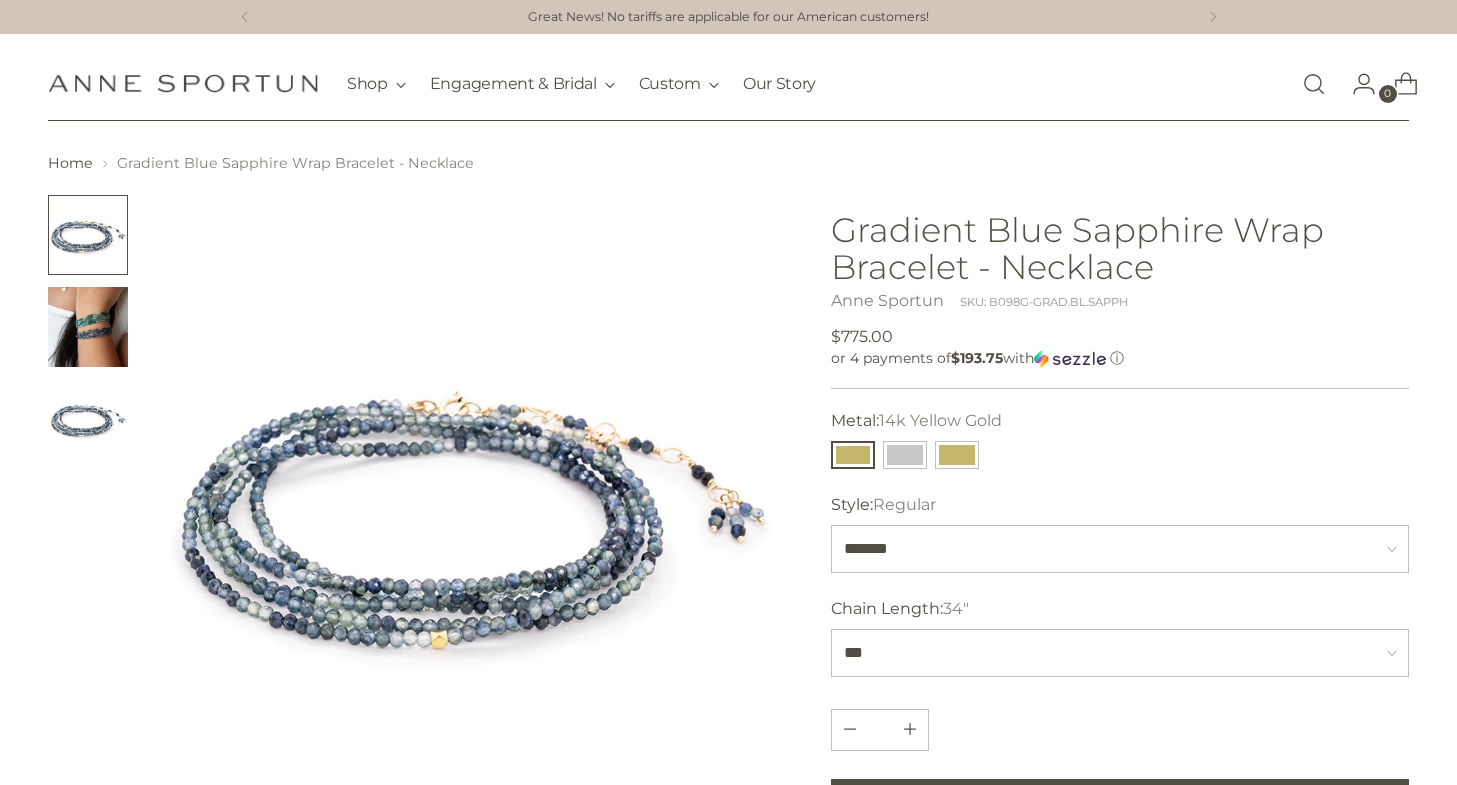 click at bounding box center (88, 327) 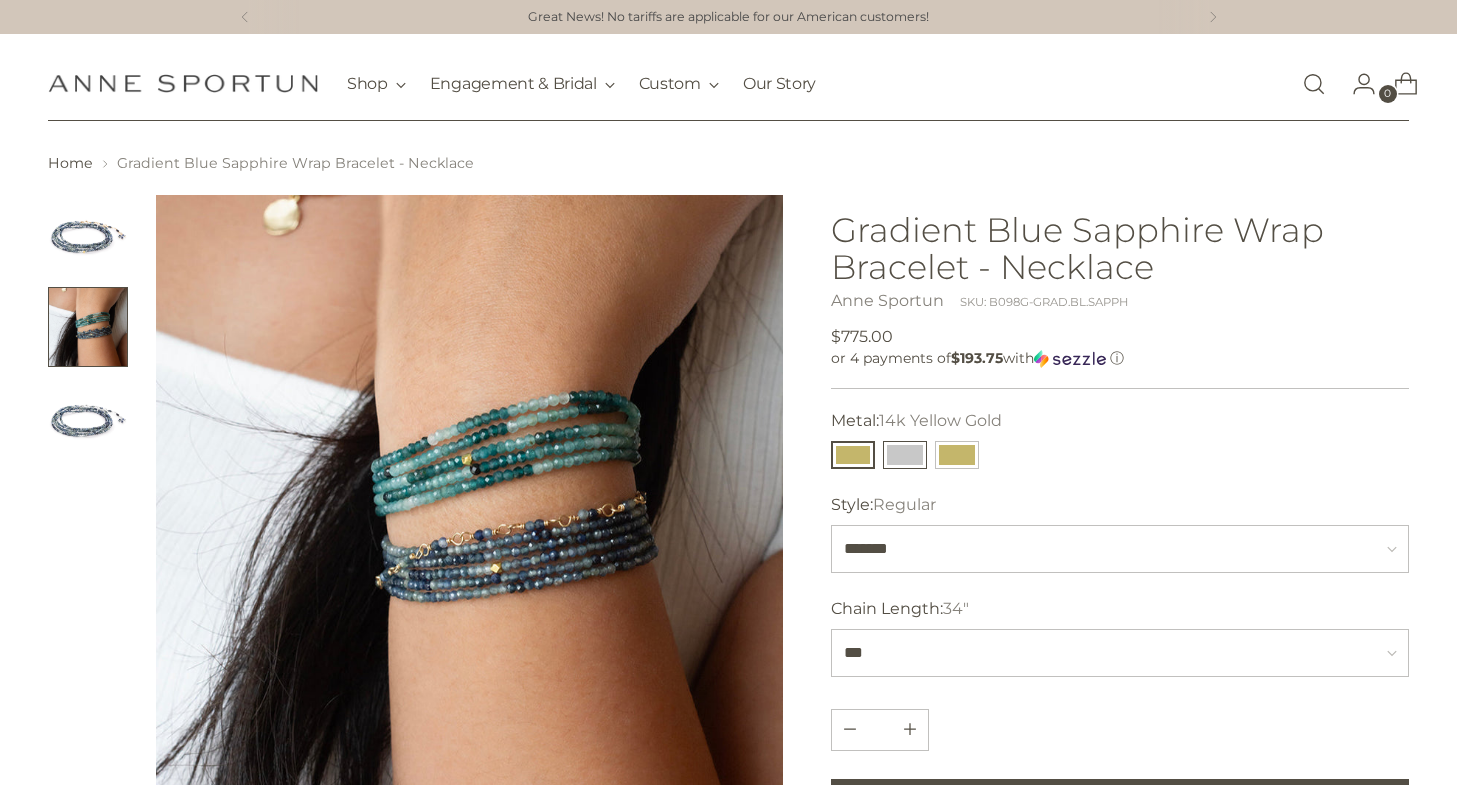 click at bounding box center [905, 455] 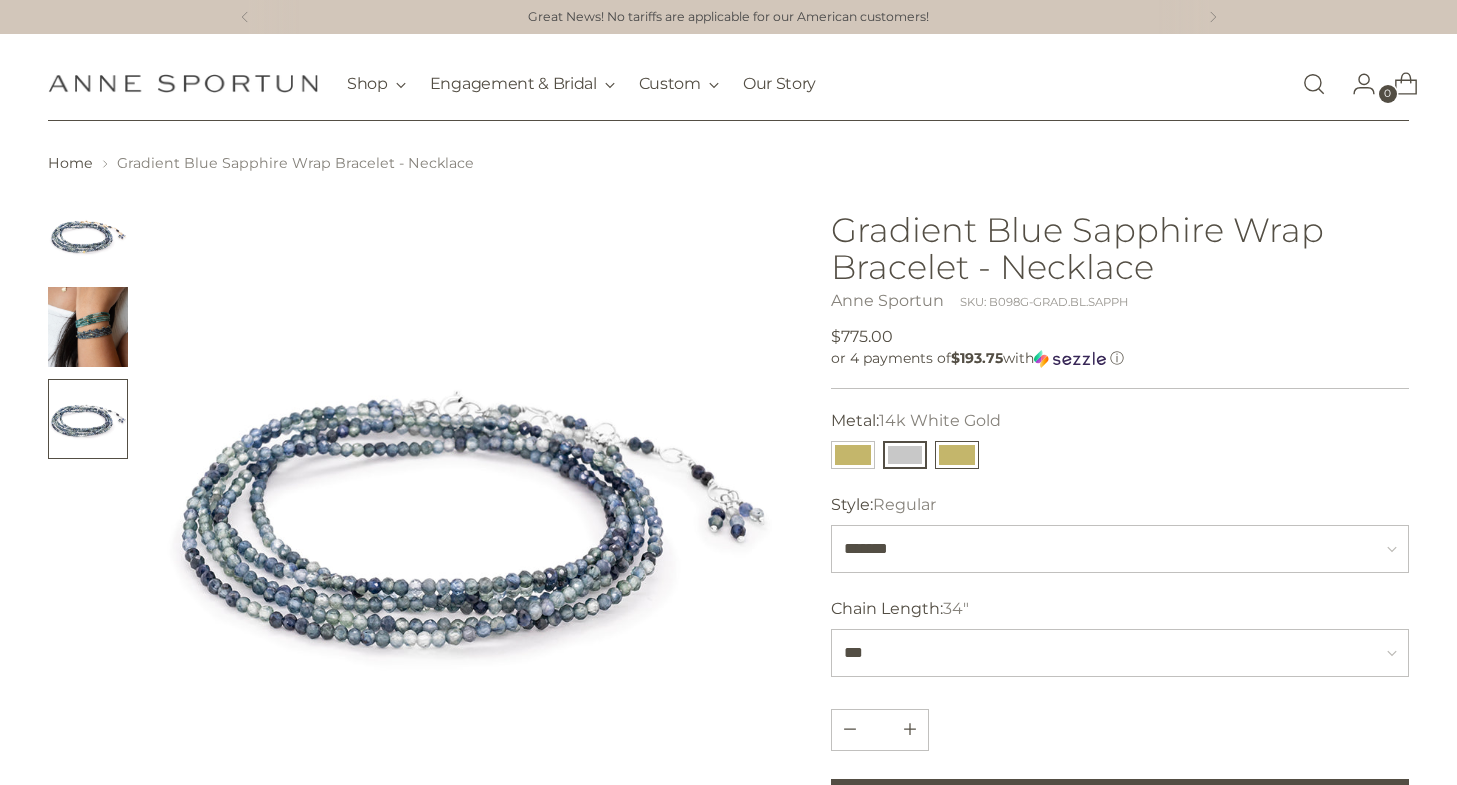 click at bounding box center (957, 455) 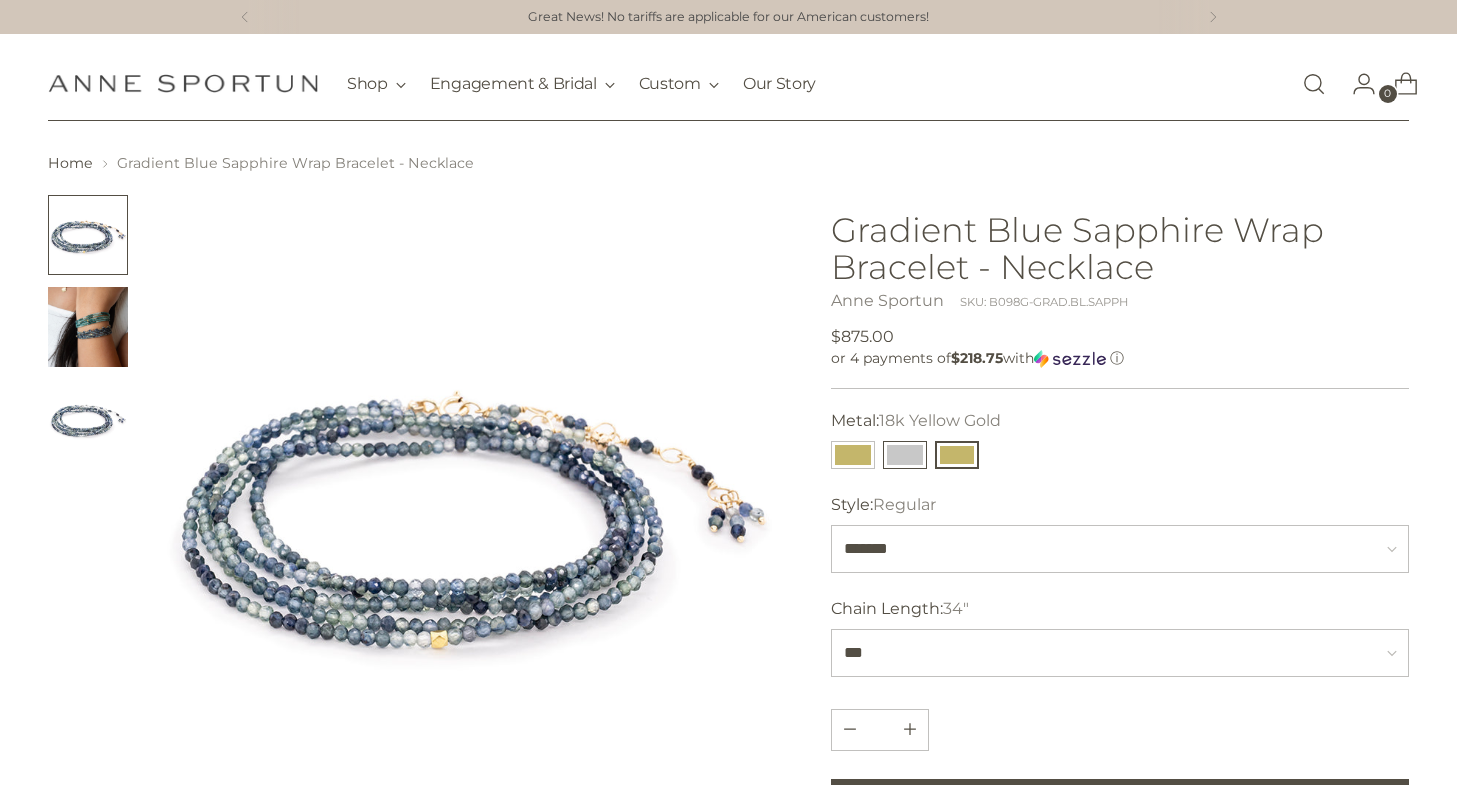 click at bounding box center [905, 455] 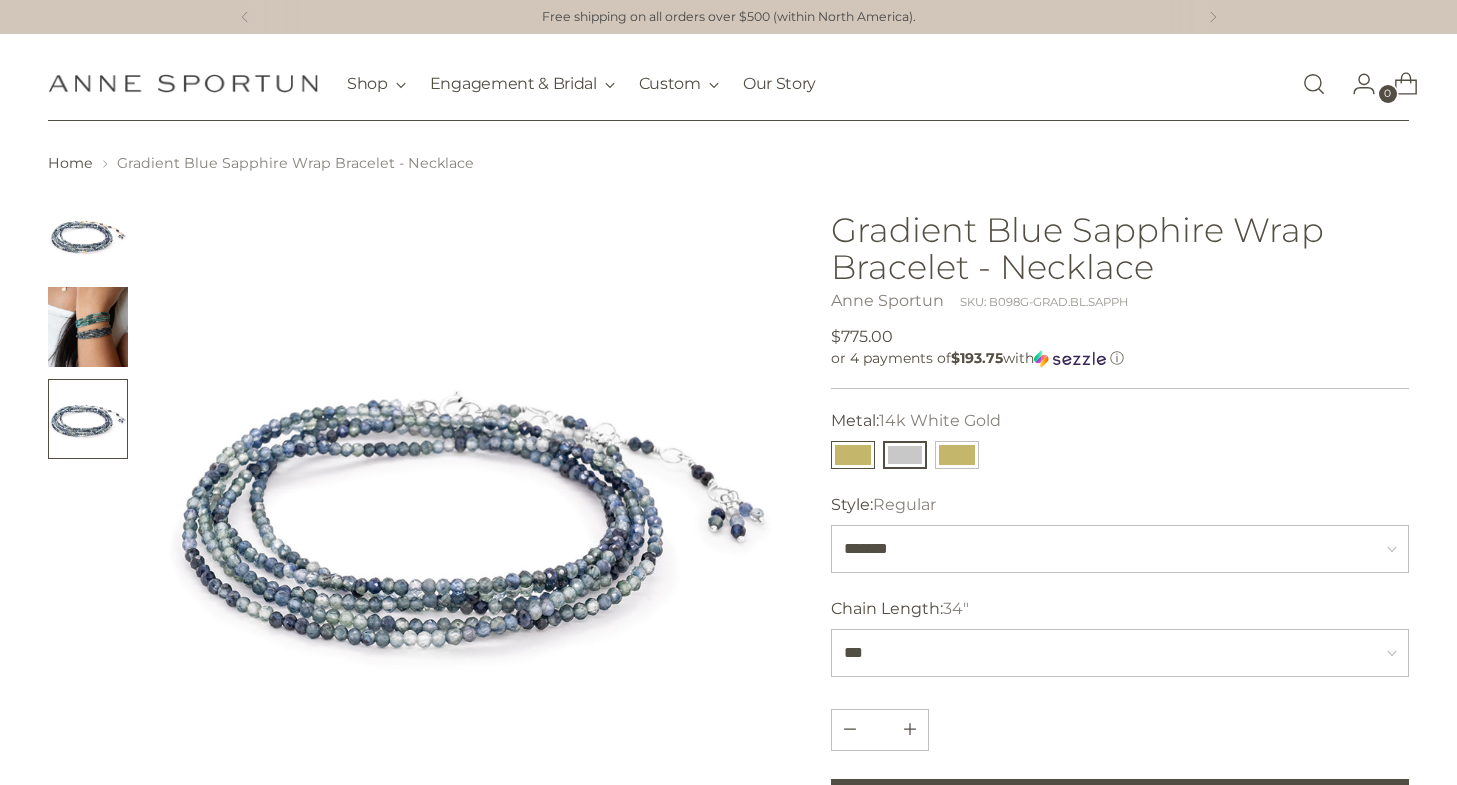 click at bounding box center (853, 455) 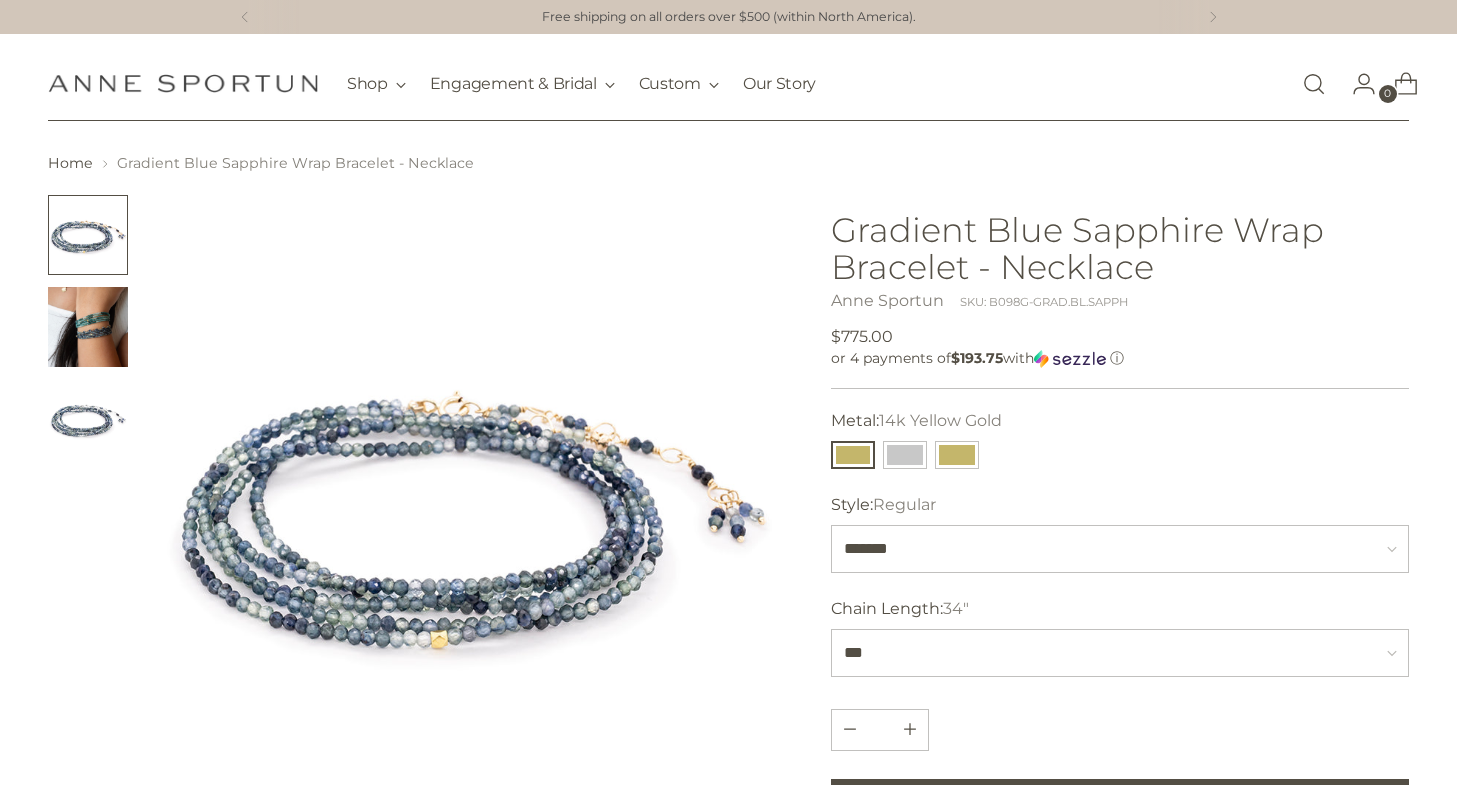 click at bounding box center [88, 327] 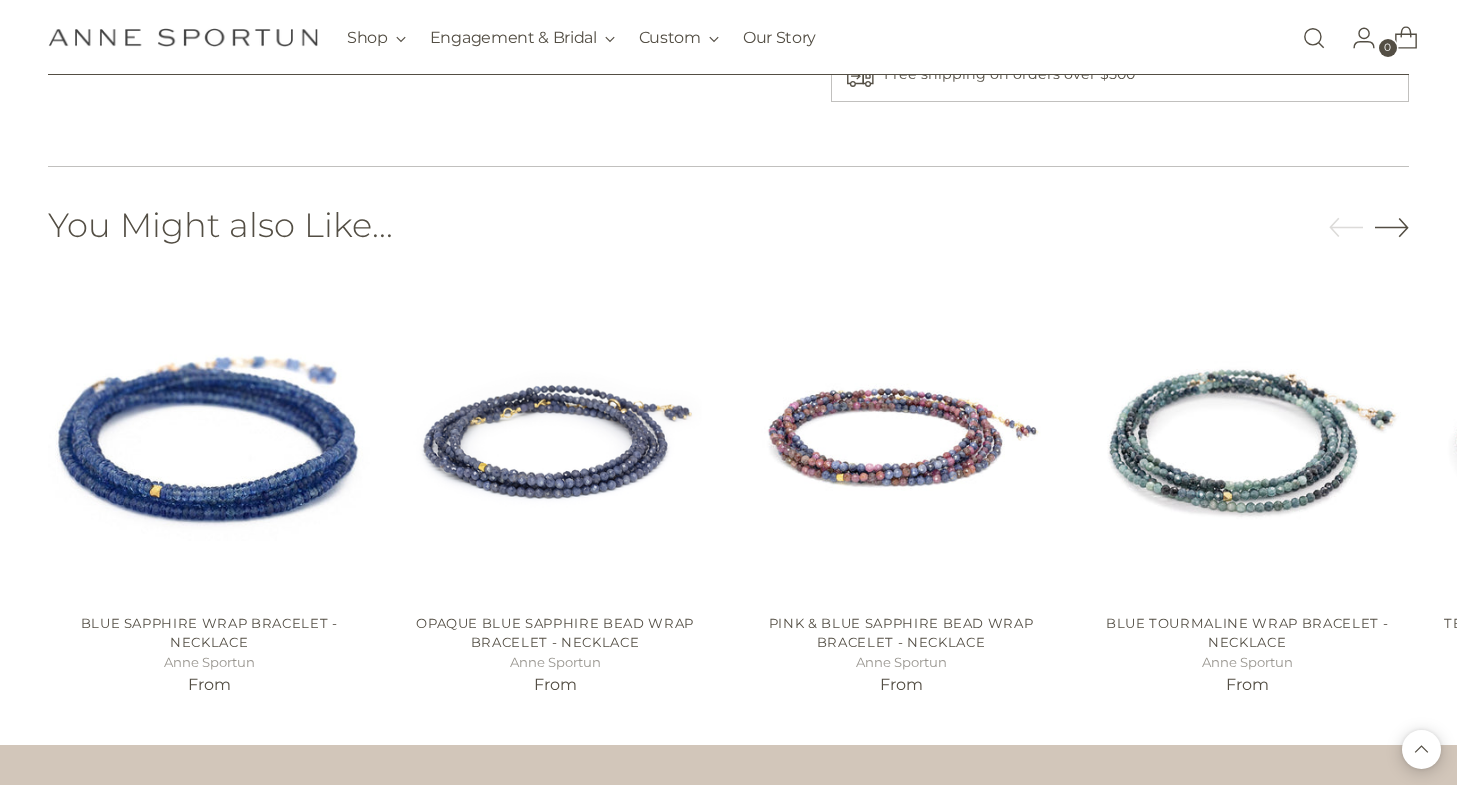 scroll, scrollTop: 1373, scrollLeft: 0, axis: vertical 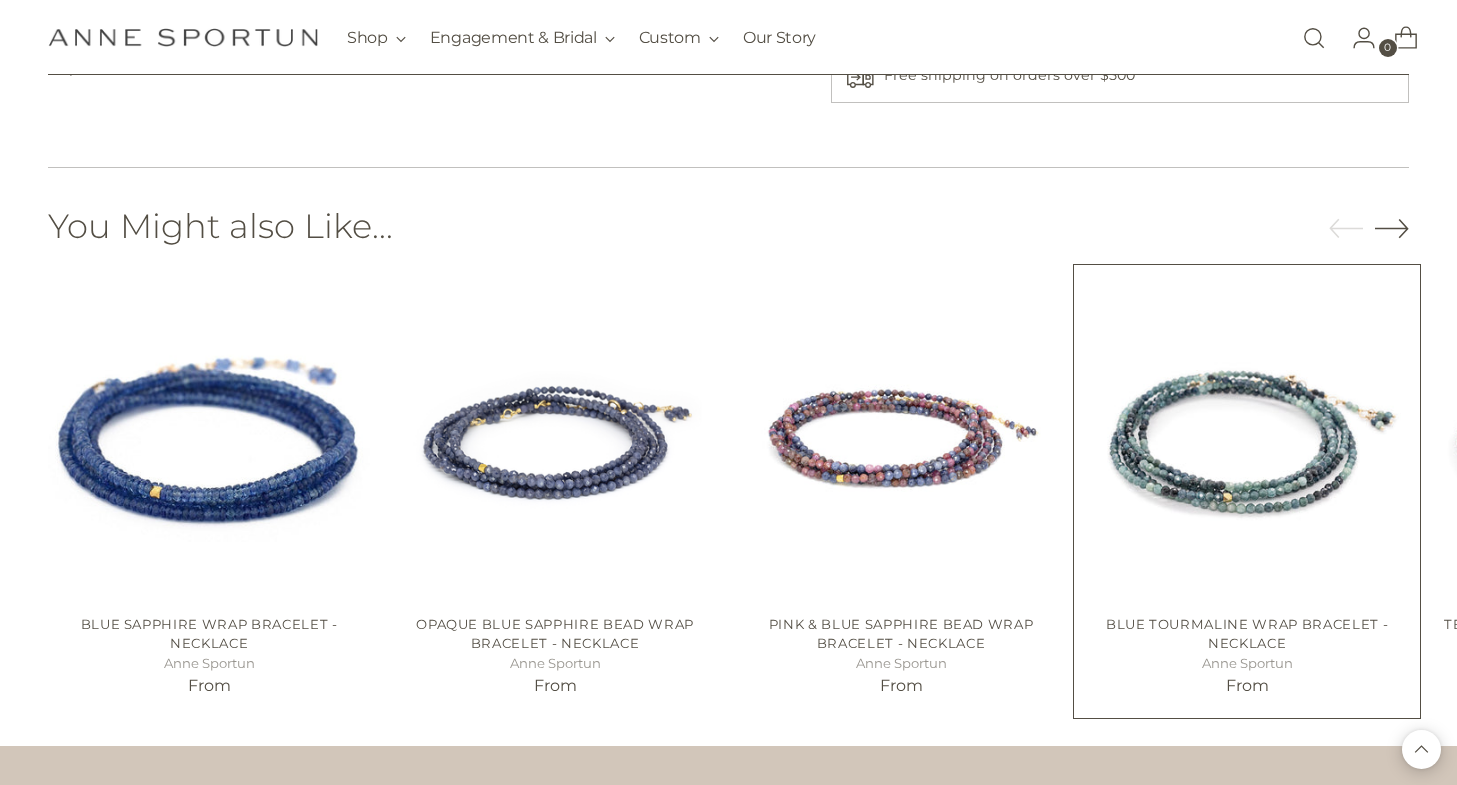 click at bounding box center [0, 0] 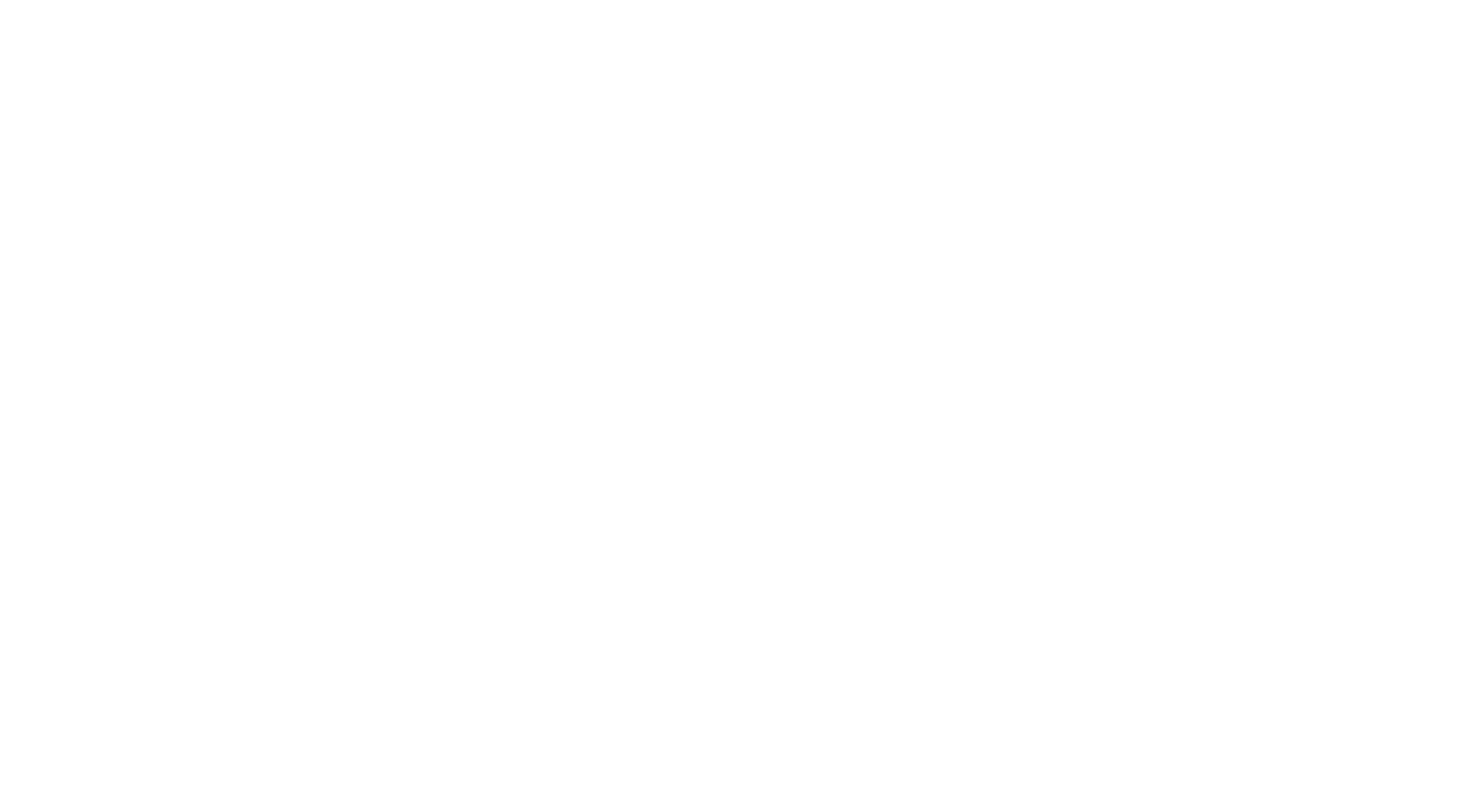 scroll, scrollTop: 0, scrollLeft: 0, axis: both 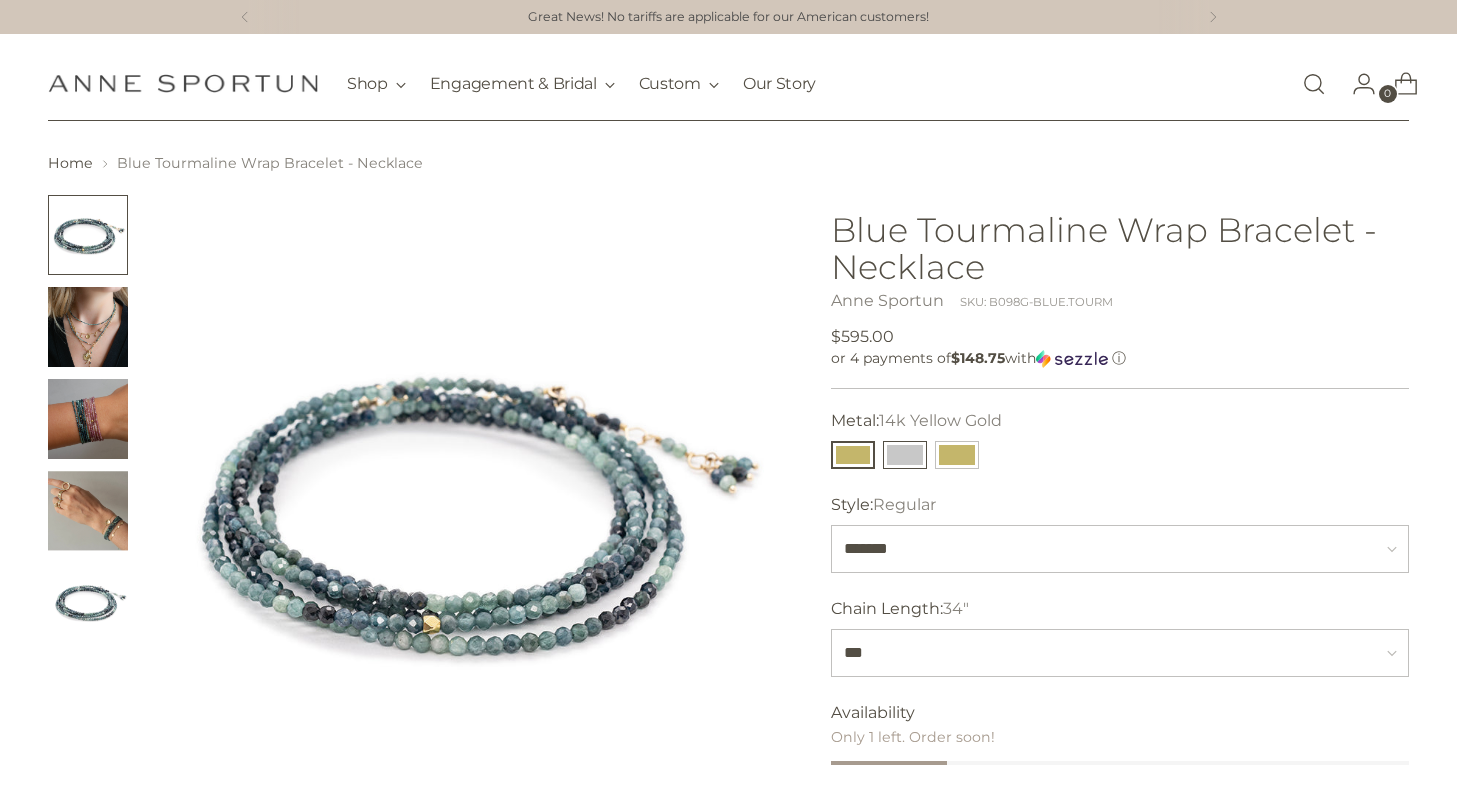 click at bounding box center (905, 455) 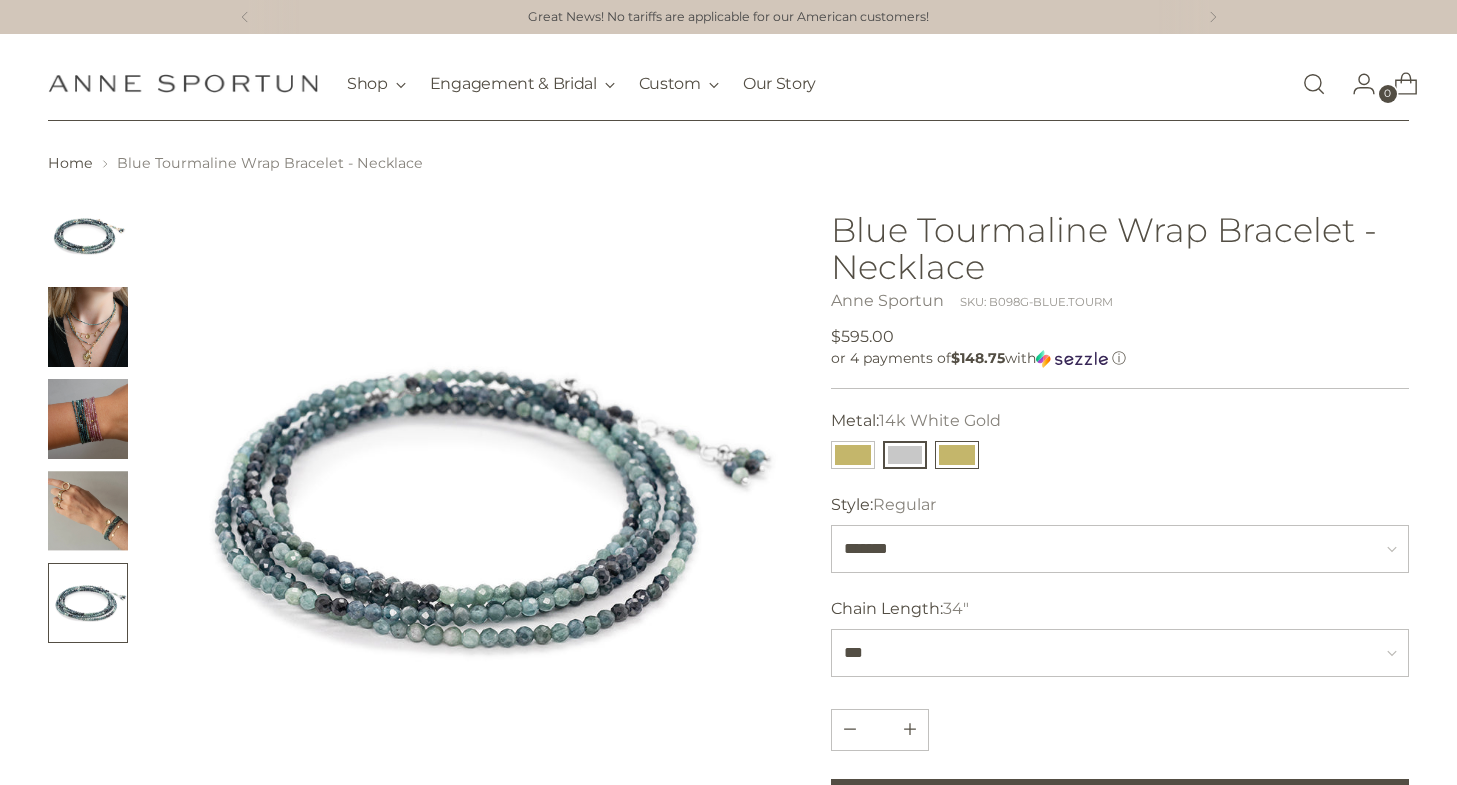 click at bounding box center (957, 455) 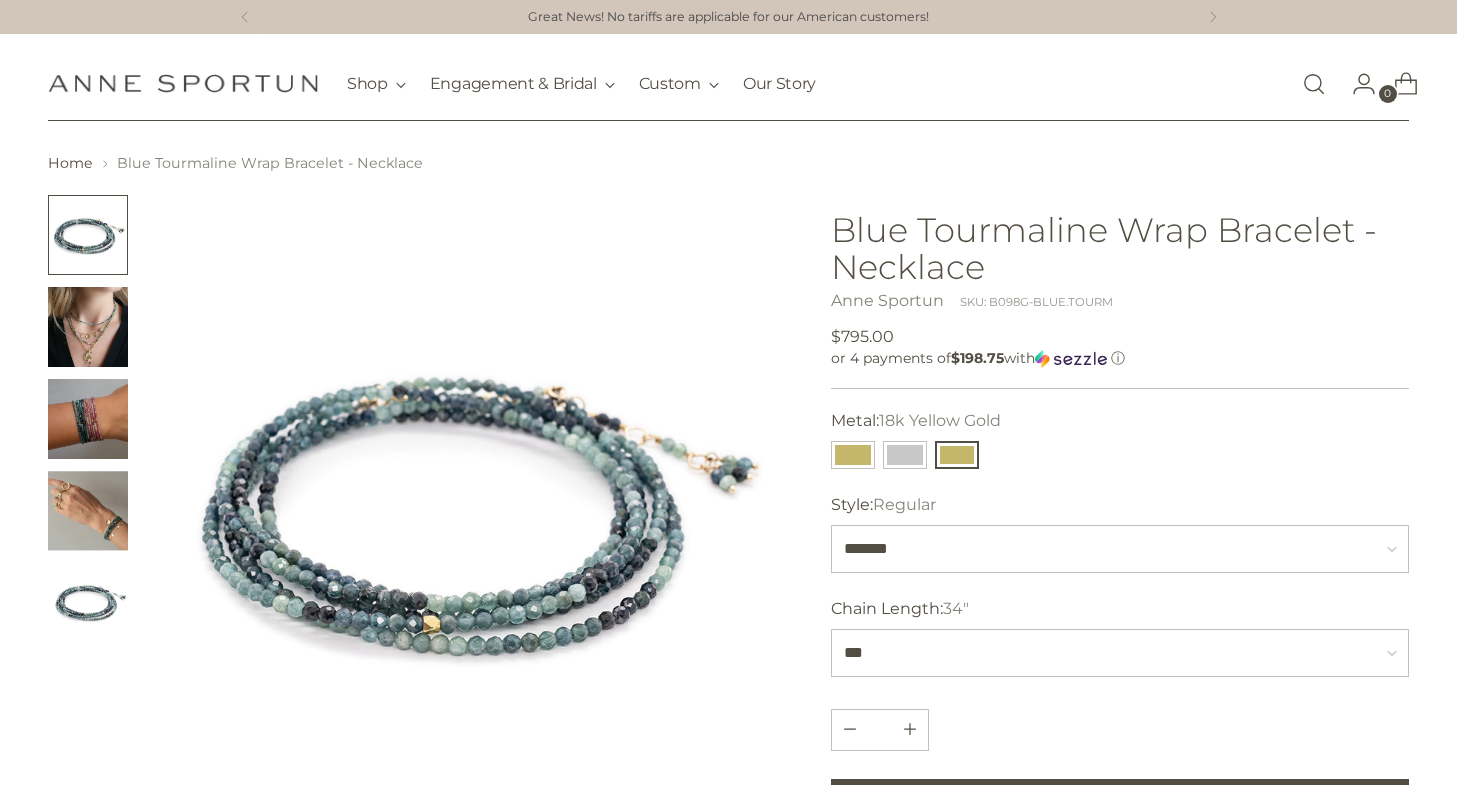 click at bounding box center [88, 419] 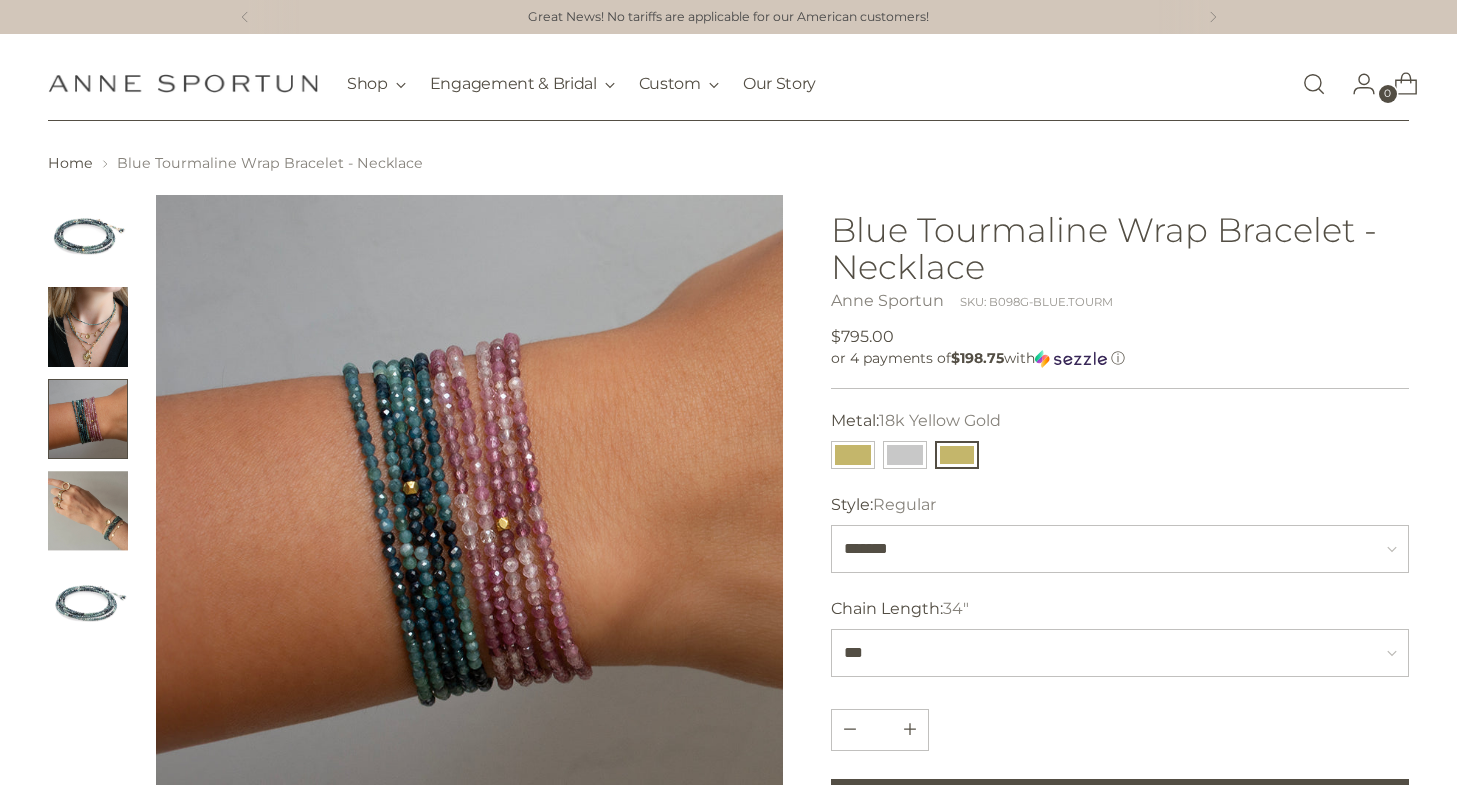 click at bounding box center (88, 327) 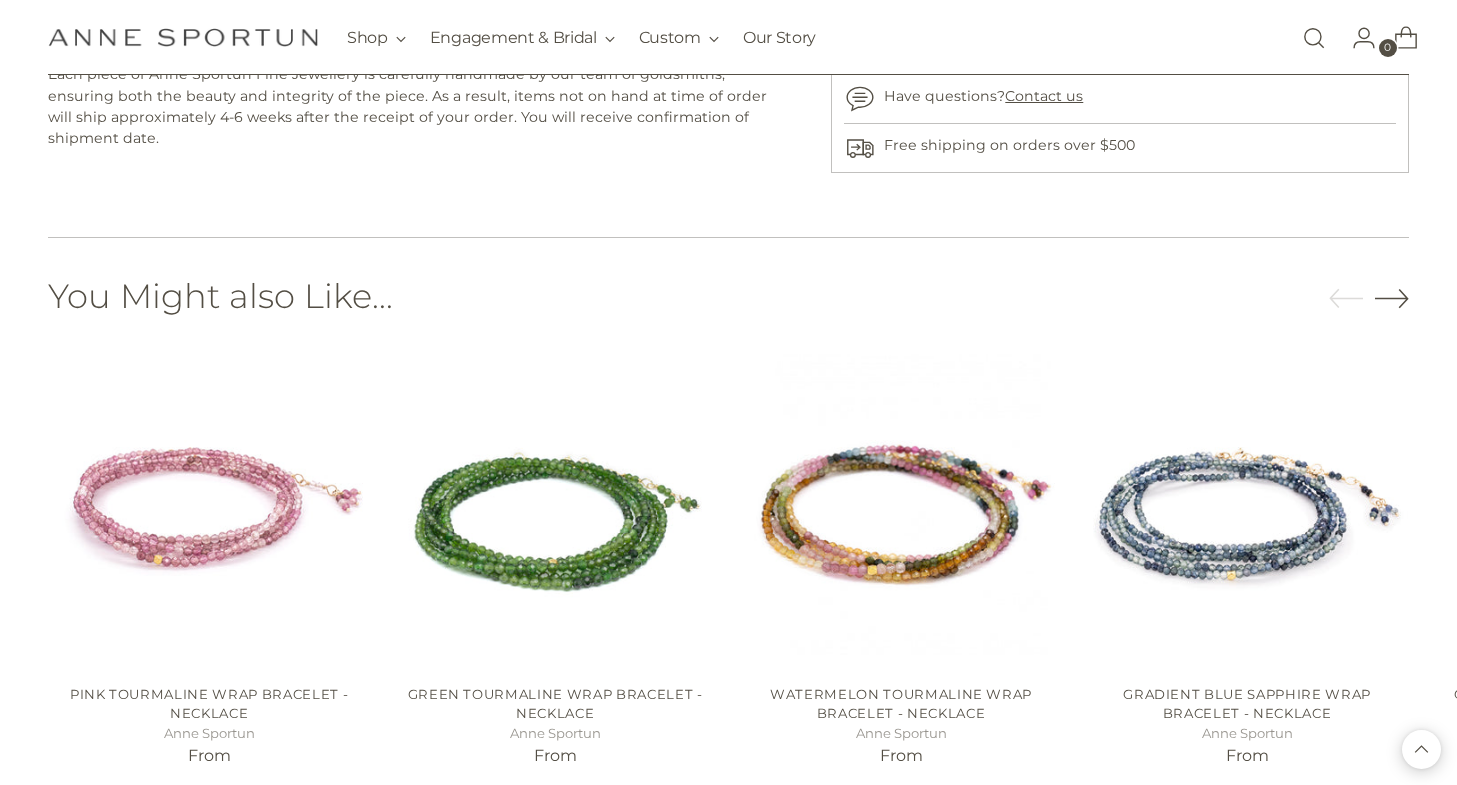 scroll, scrollTop: 1304, scrollLeft: 0, axis: vertical 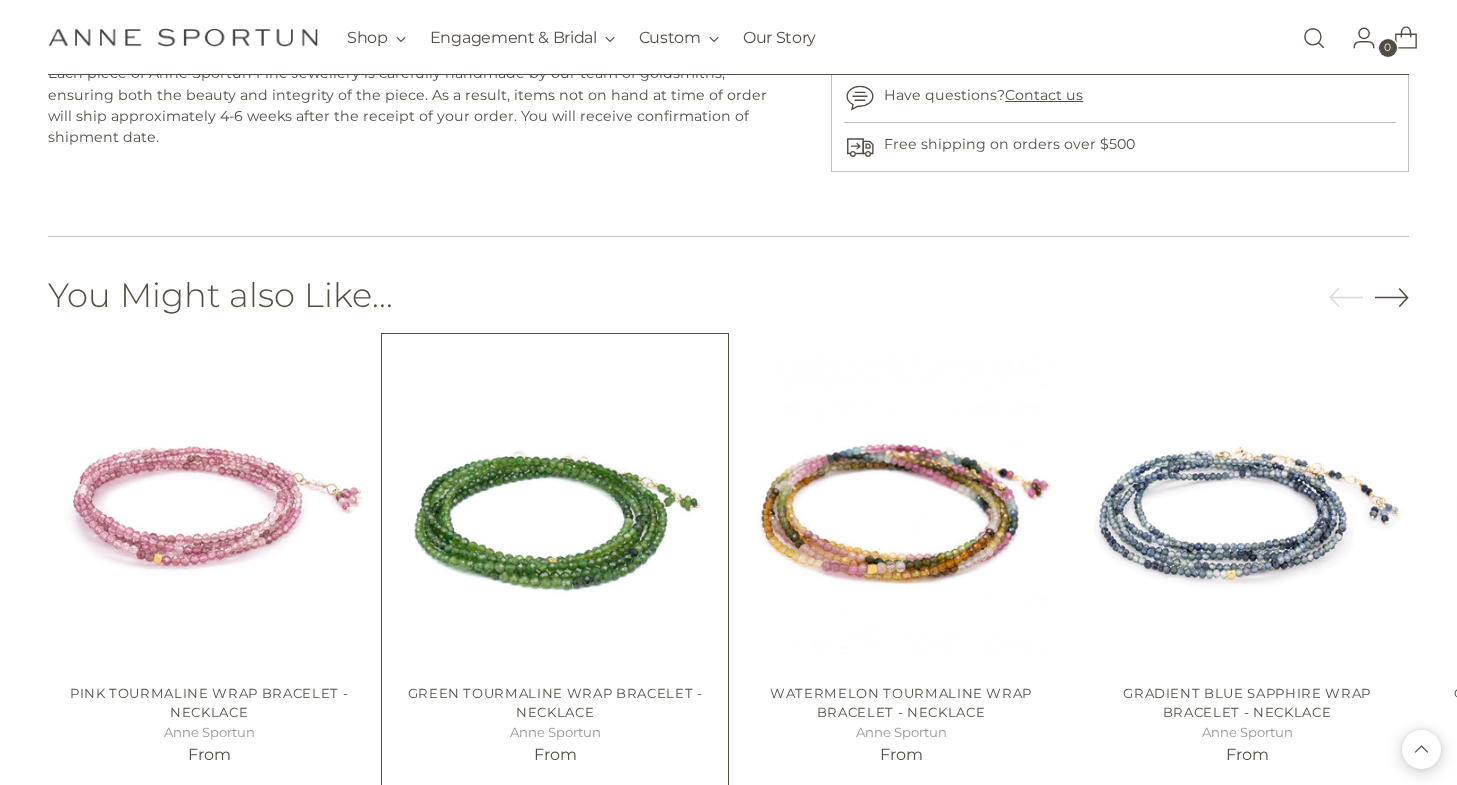click at bounding box center (0, 0) 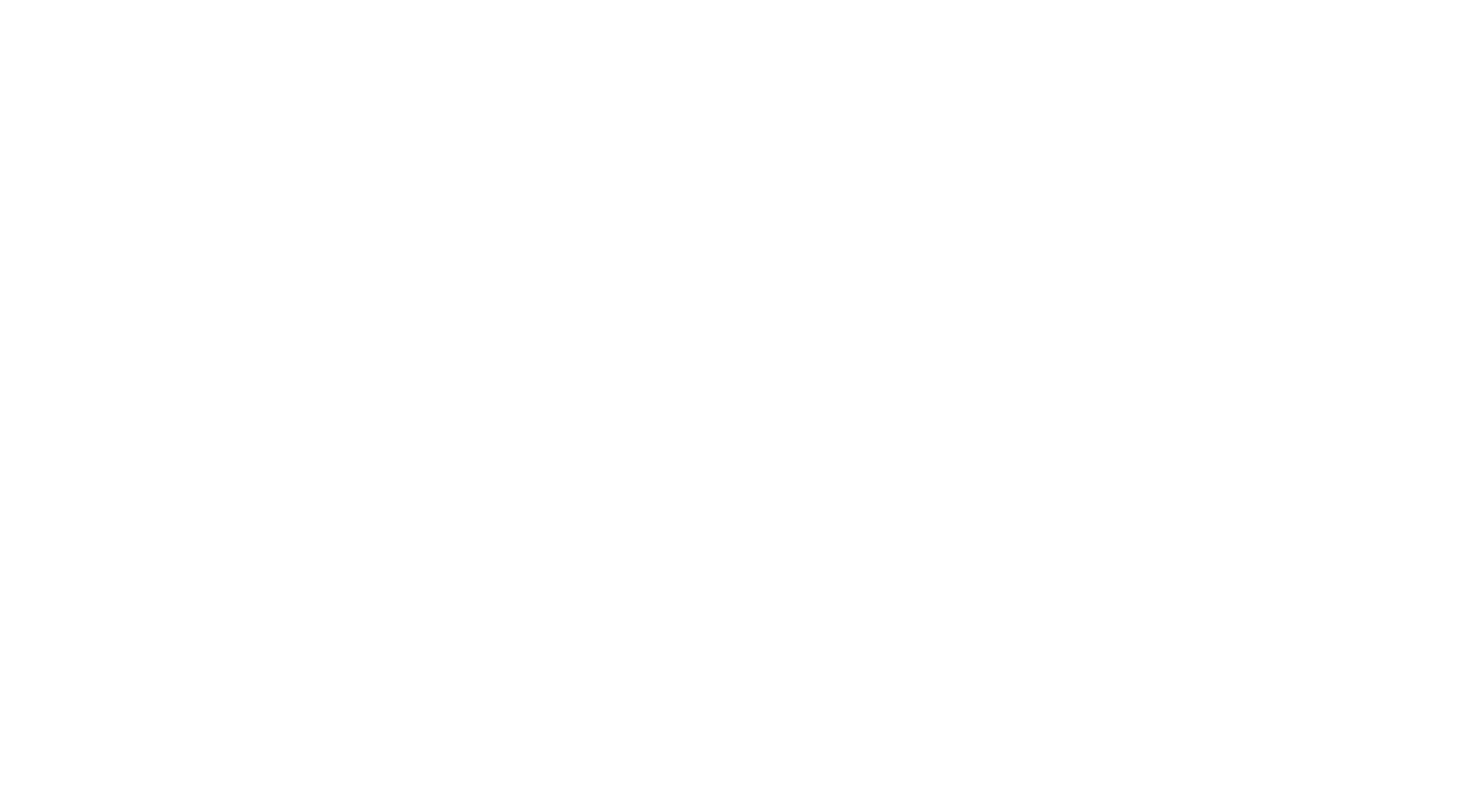 scroll, scrollTop: 0, scrollLeft: 0, axis: both 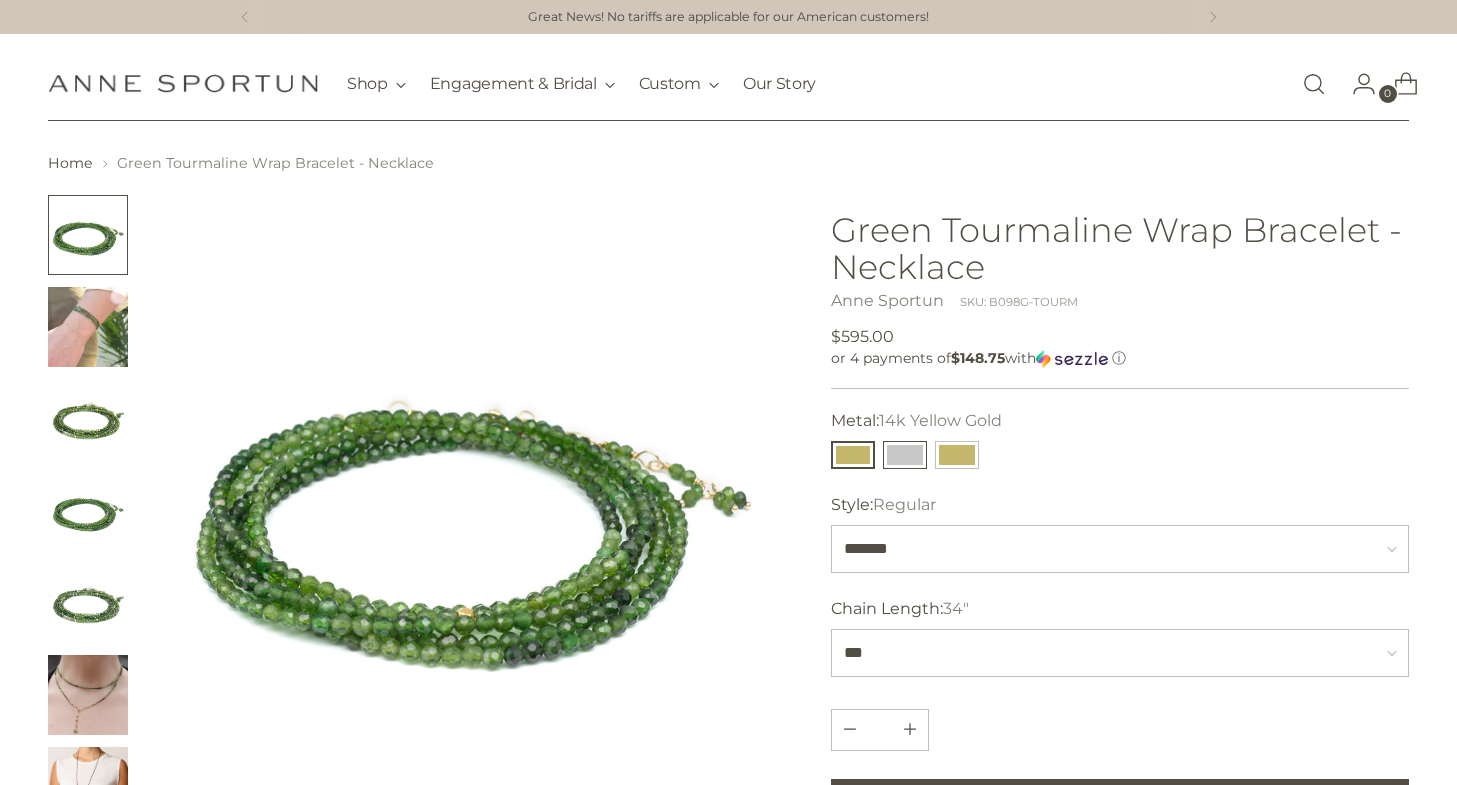 click at bounding box center (905, 455) 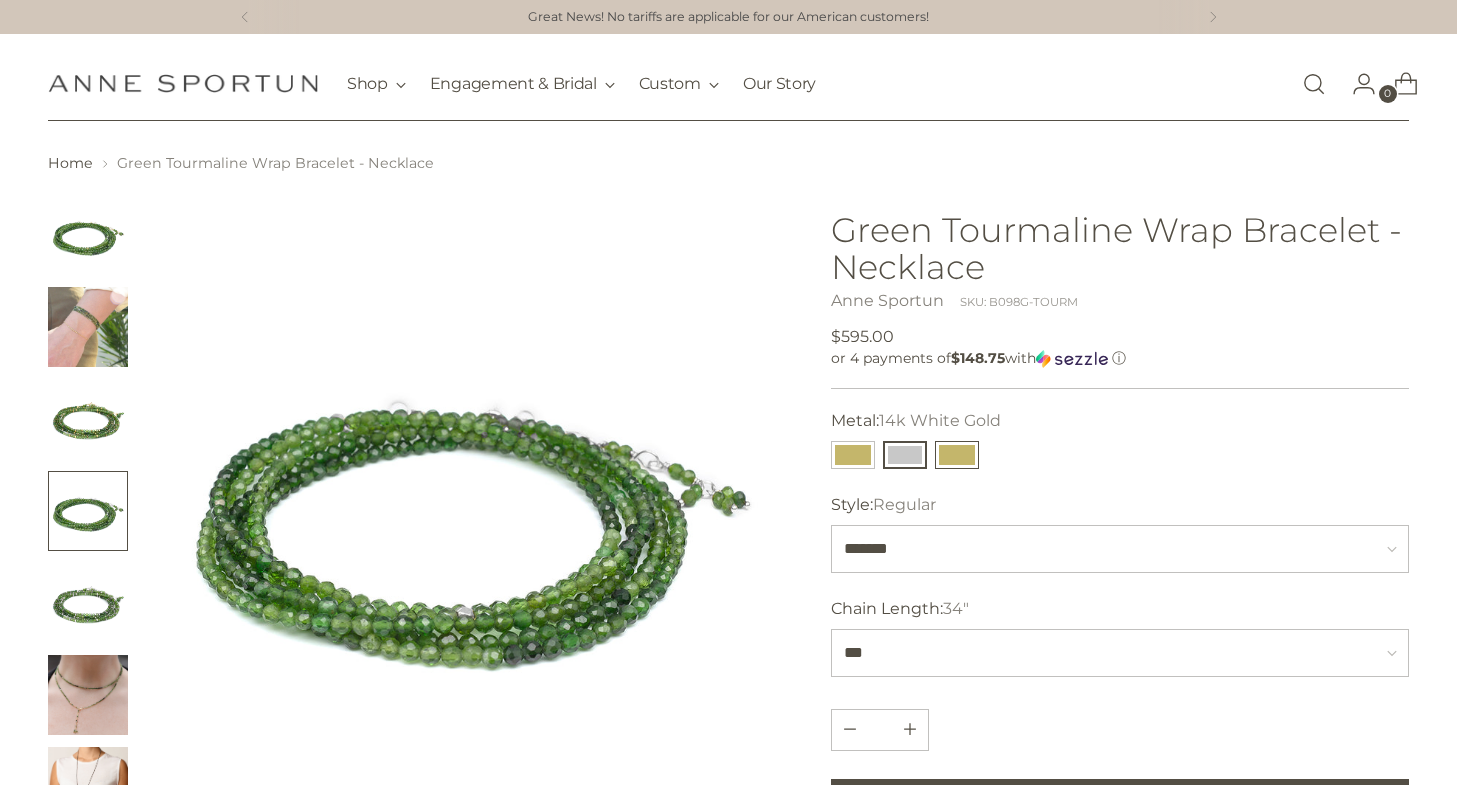 click at bounding box center [957, 455] 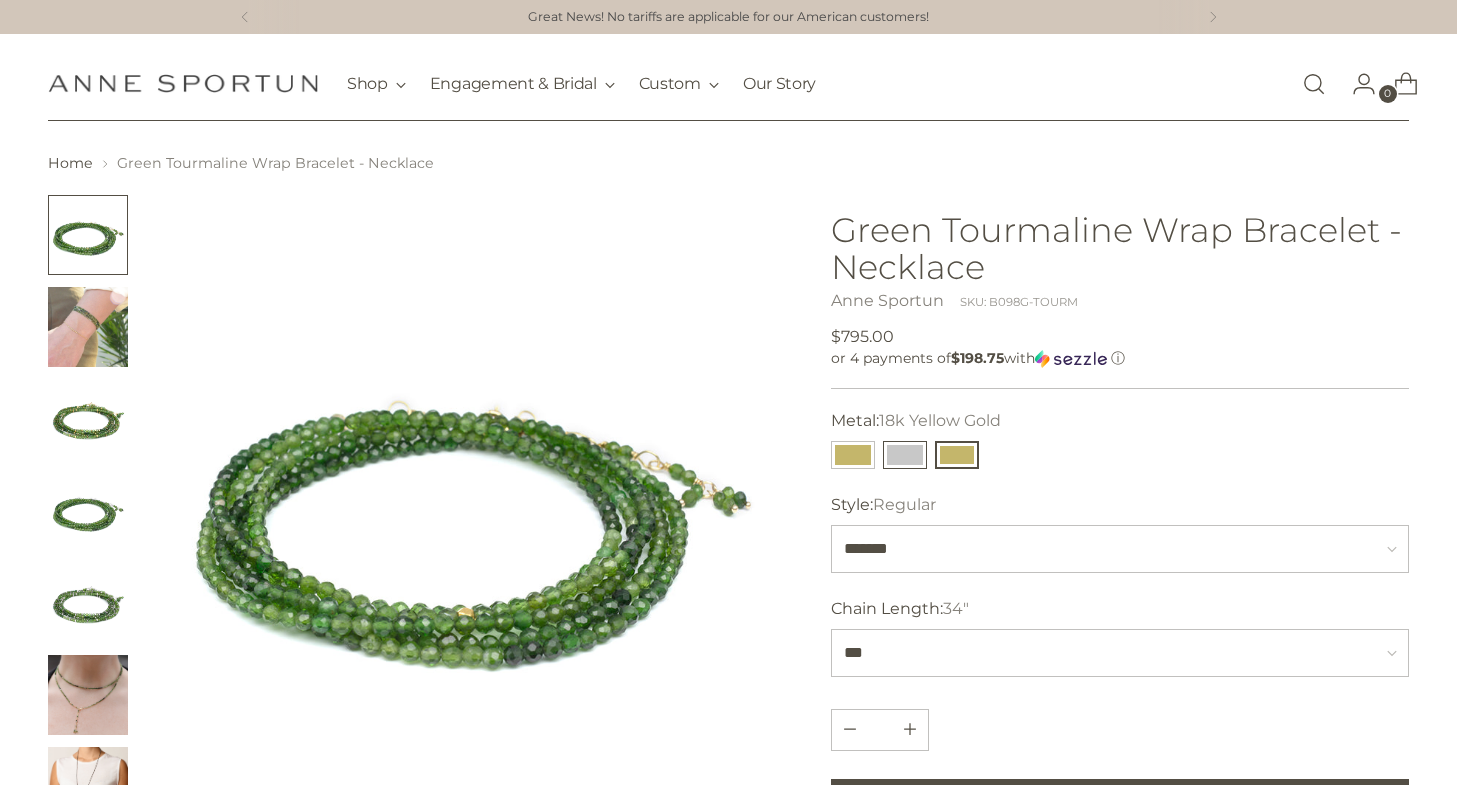 click at bounding box center (905, 455) 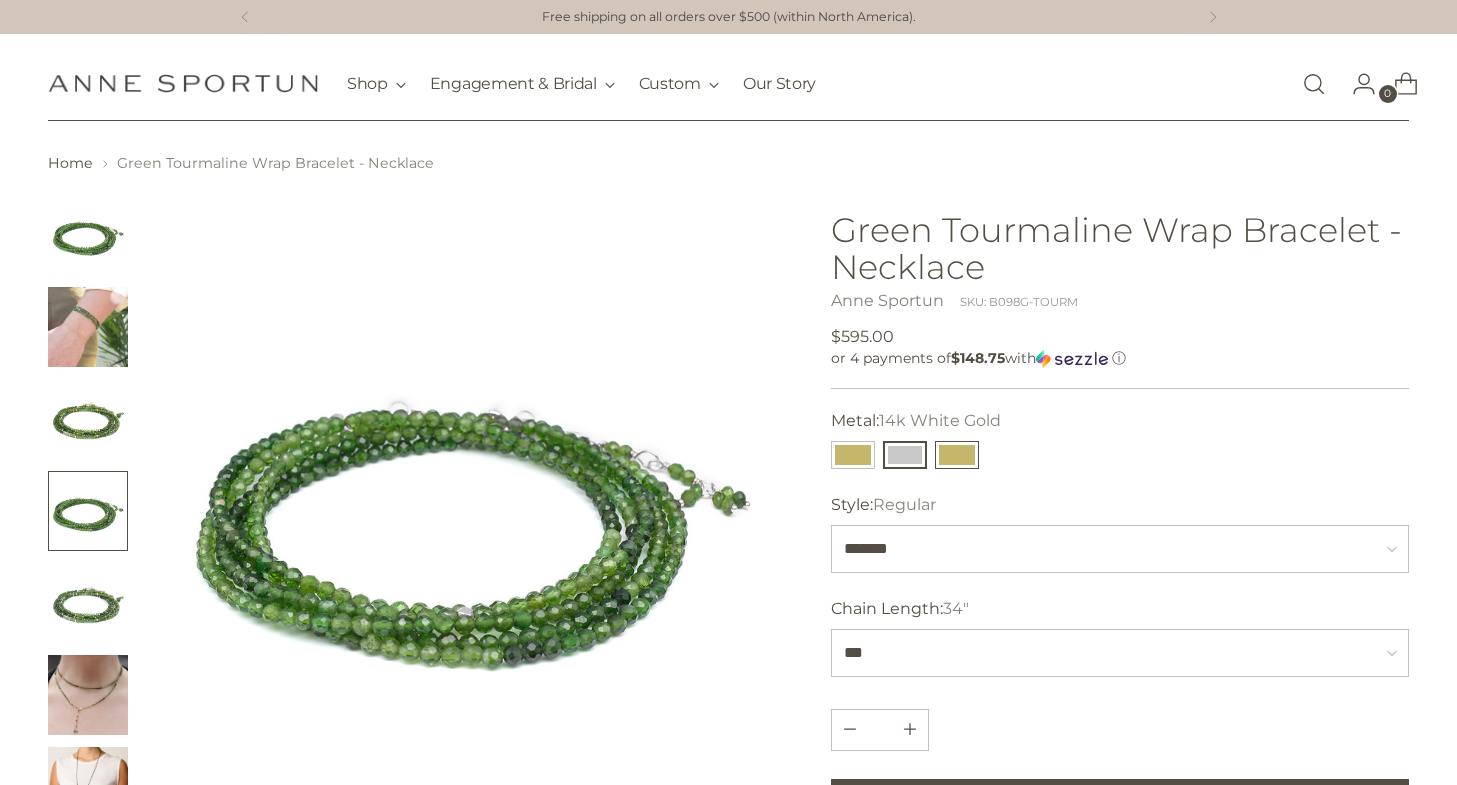 click at bounding box center [957, 455] 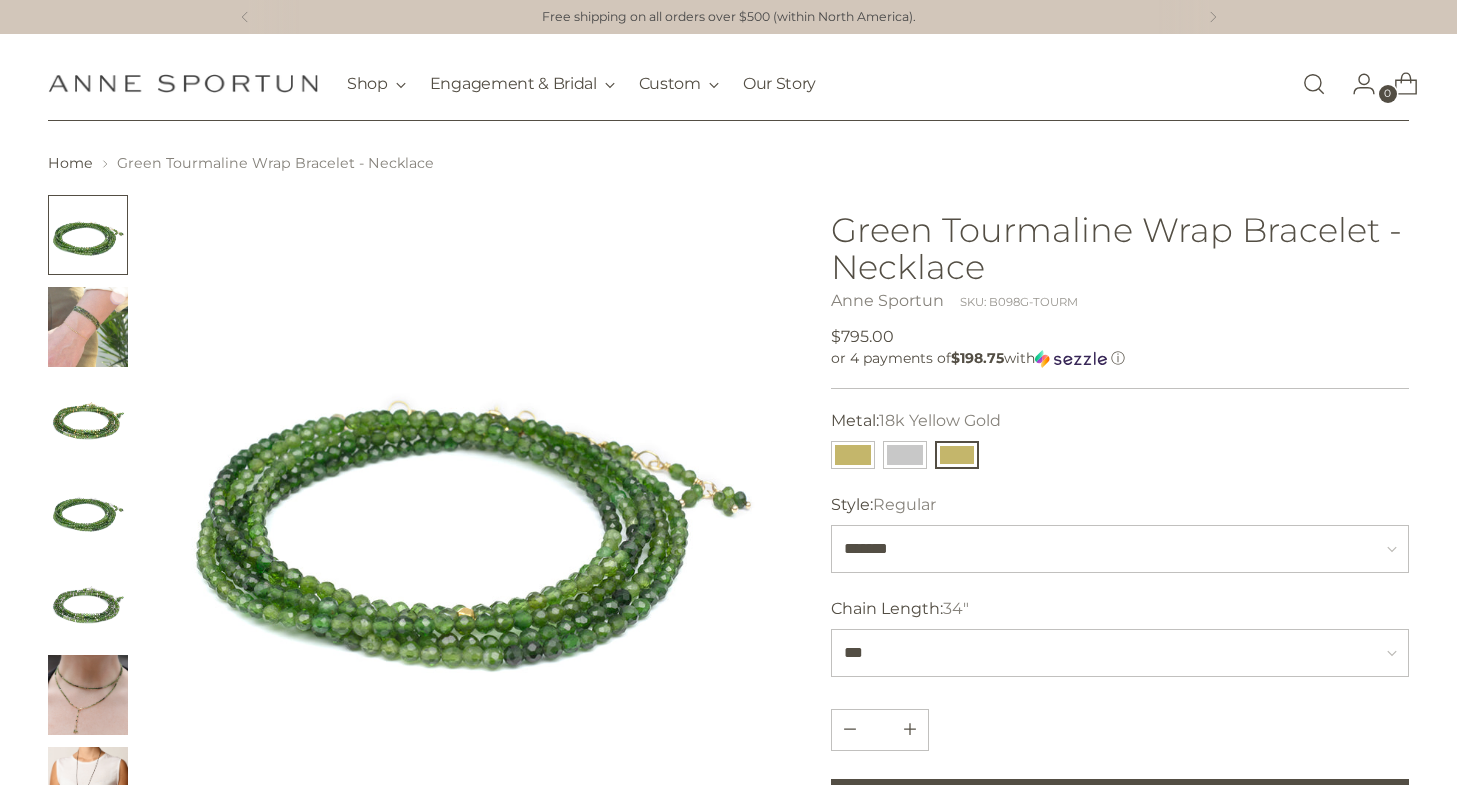click at bounding box center (88, 419) 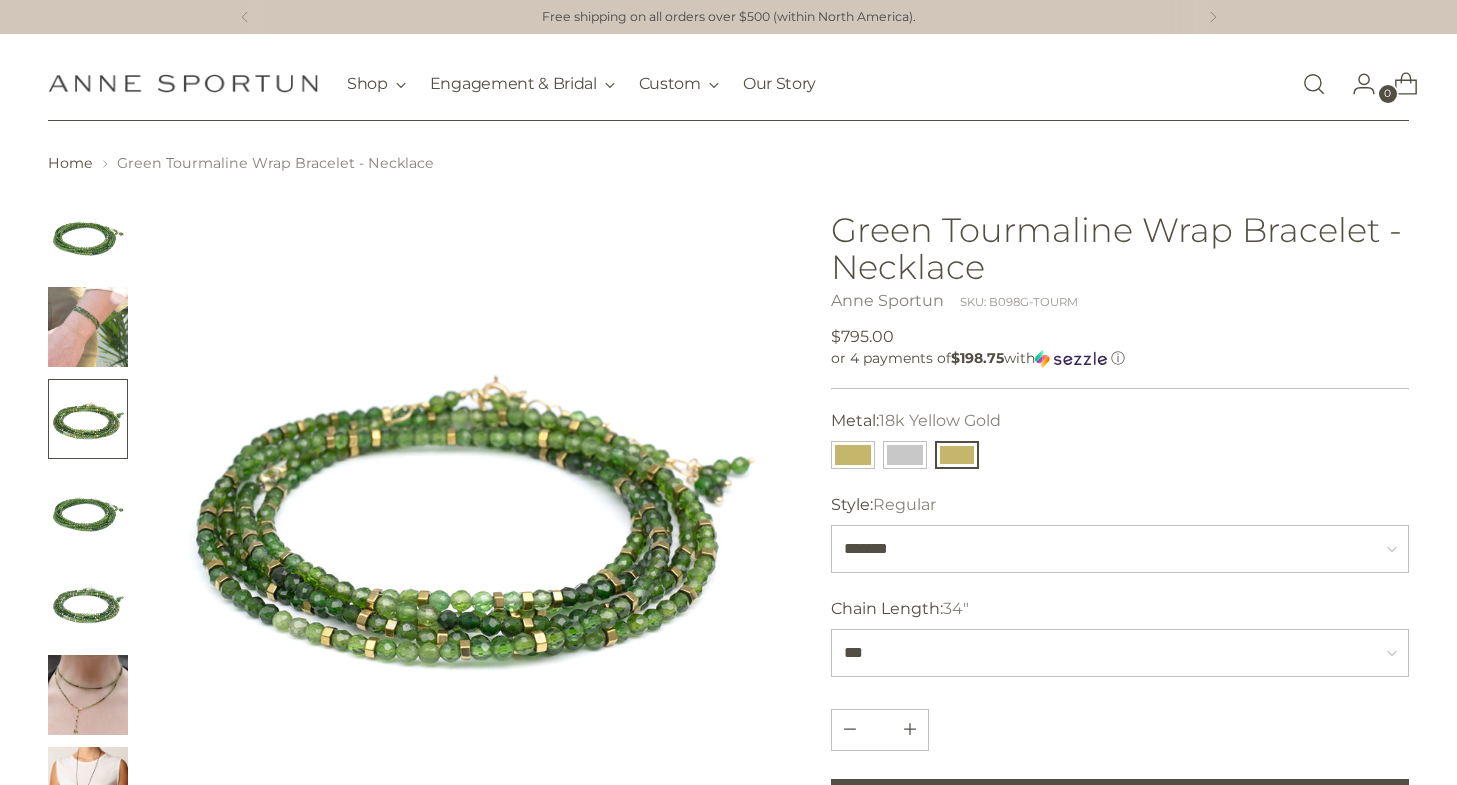 click at bounding box center [88, 511] 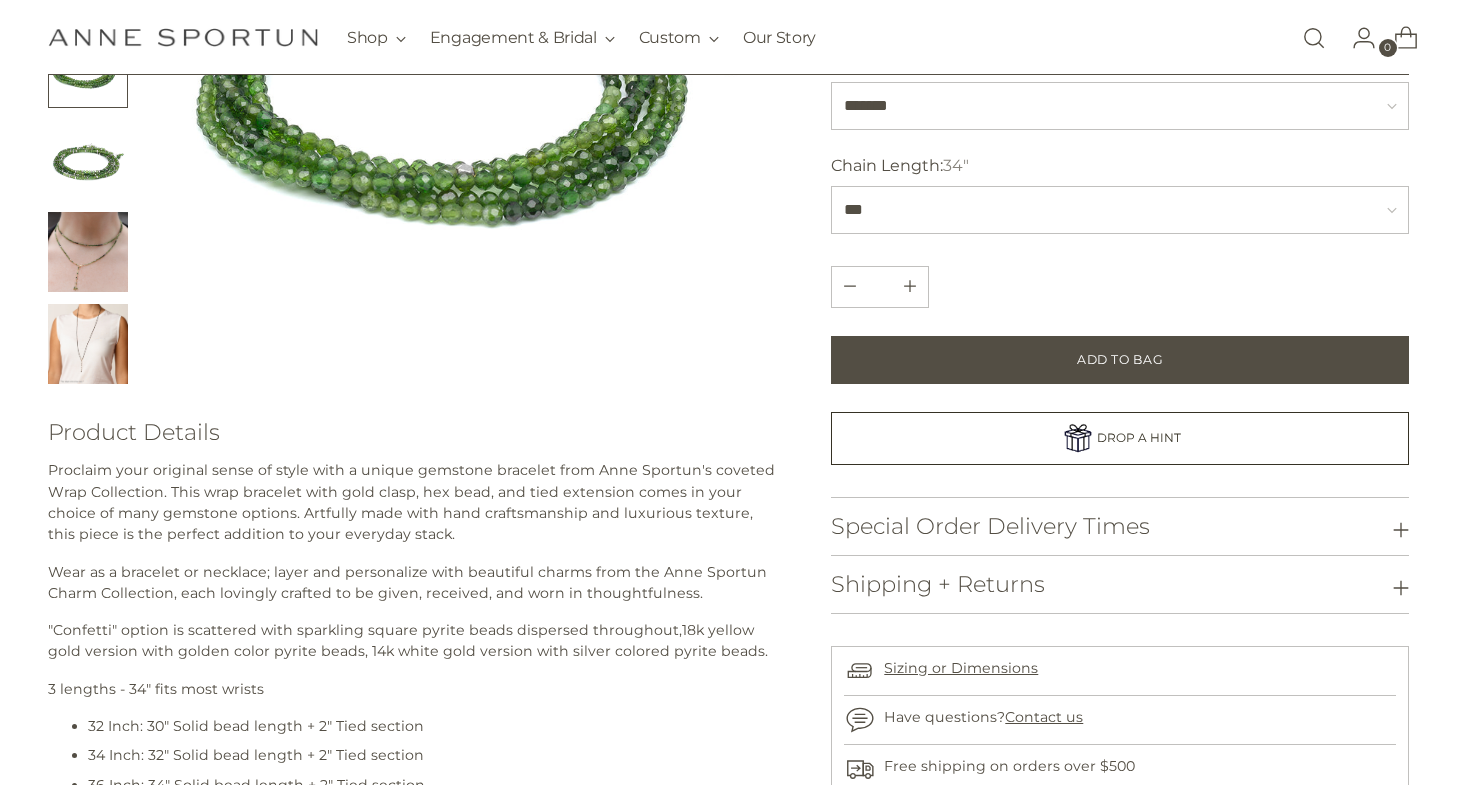 scroll, scrollTop: 459, scrollLeft: 0, axis: vertical 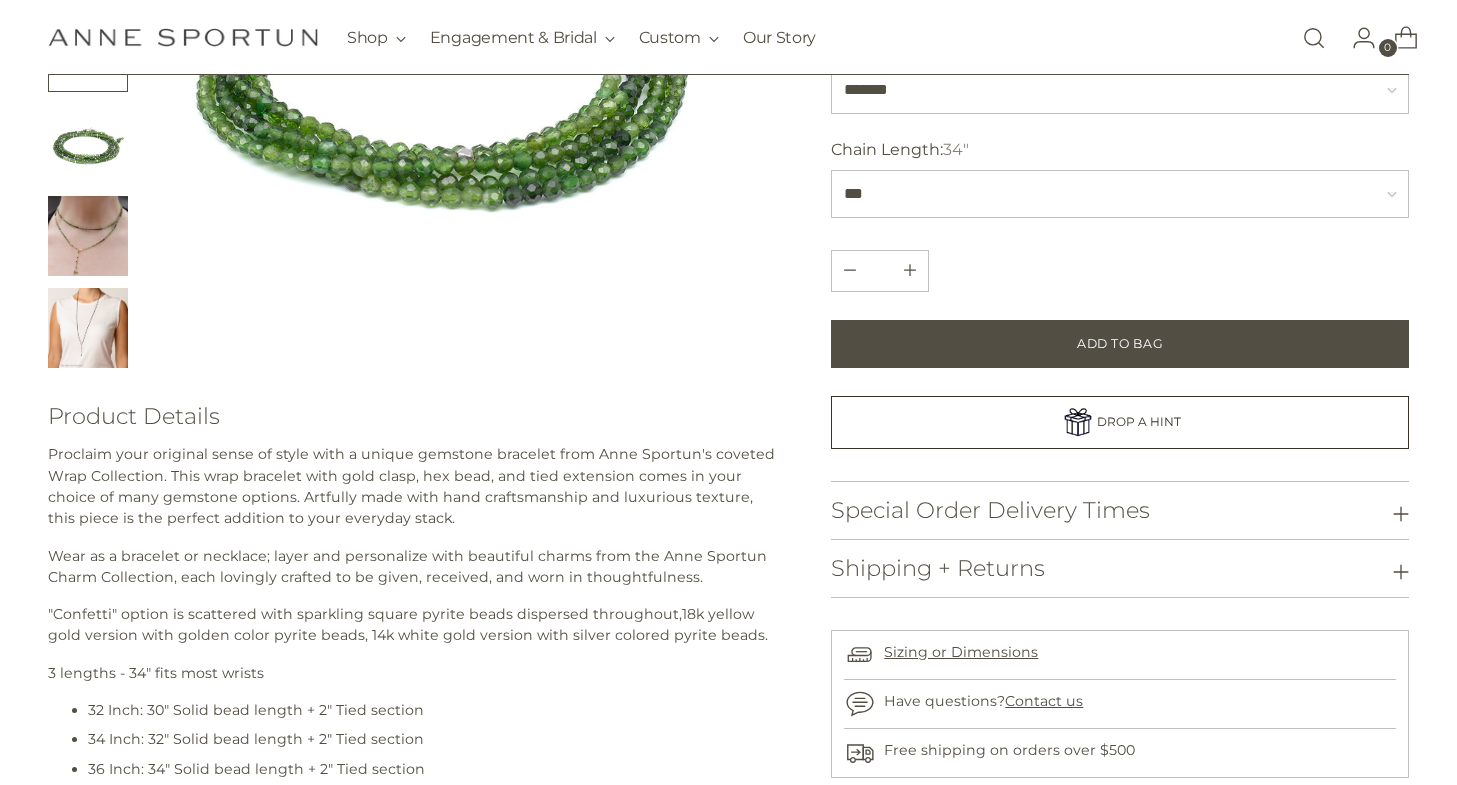 click at bounding box center [88, 328] 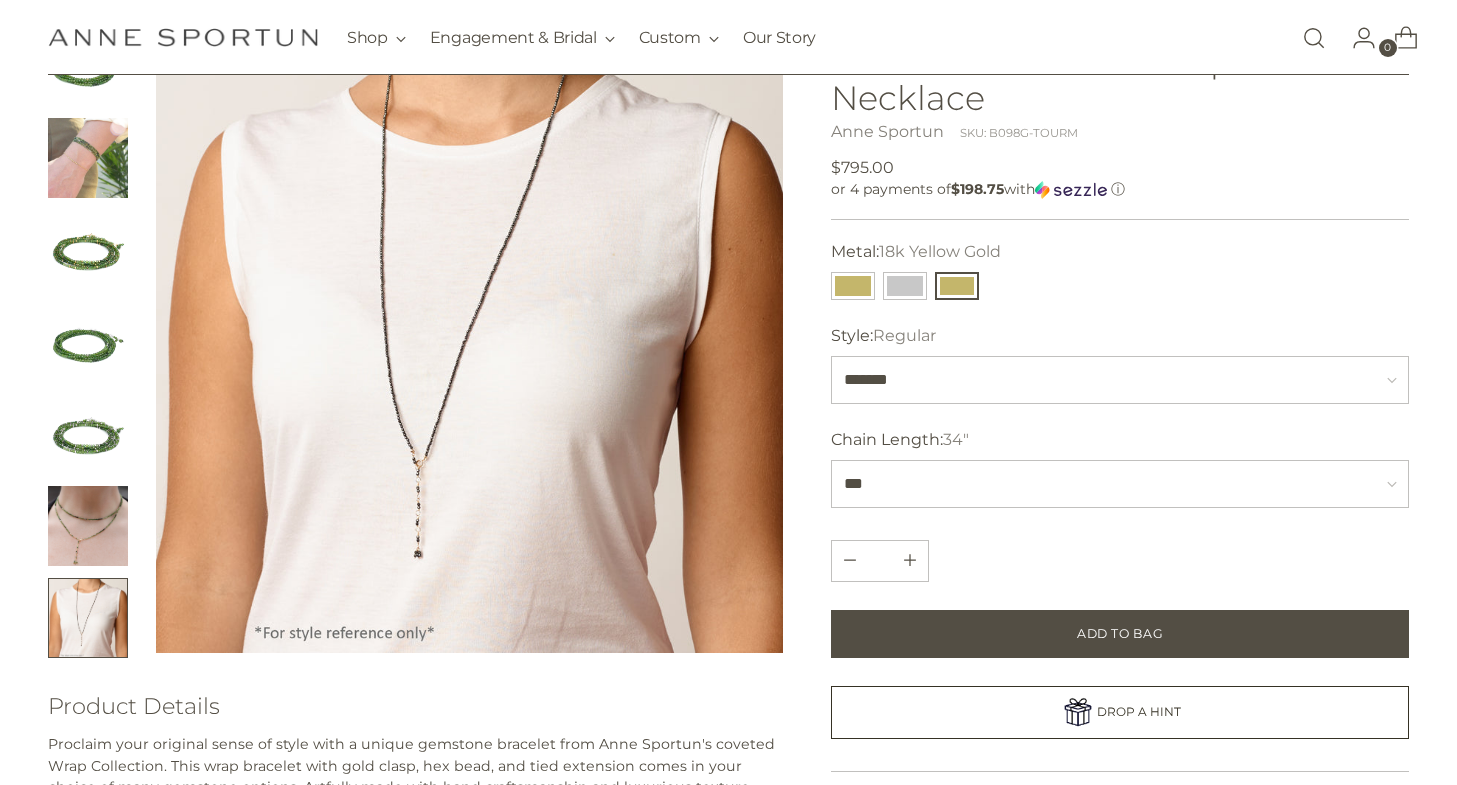 scroll, scrollTop: 168, scrollLeft: 0, axis: vertical 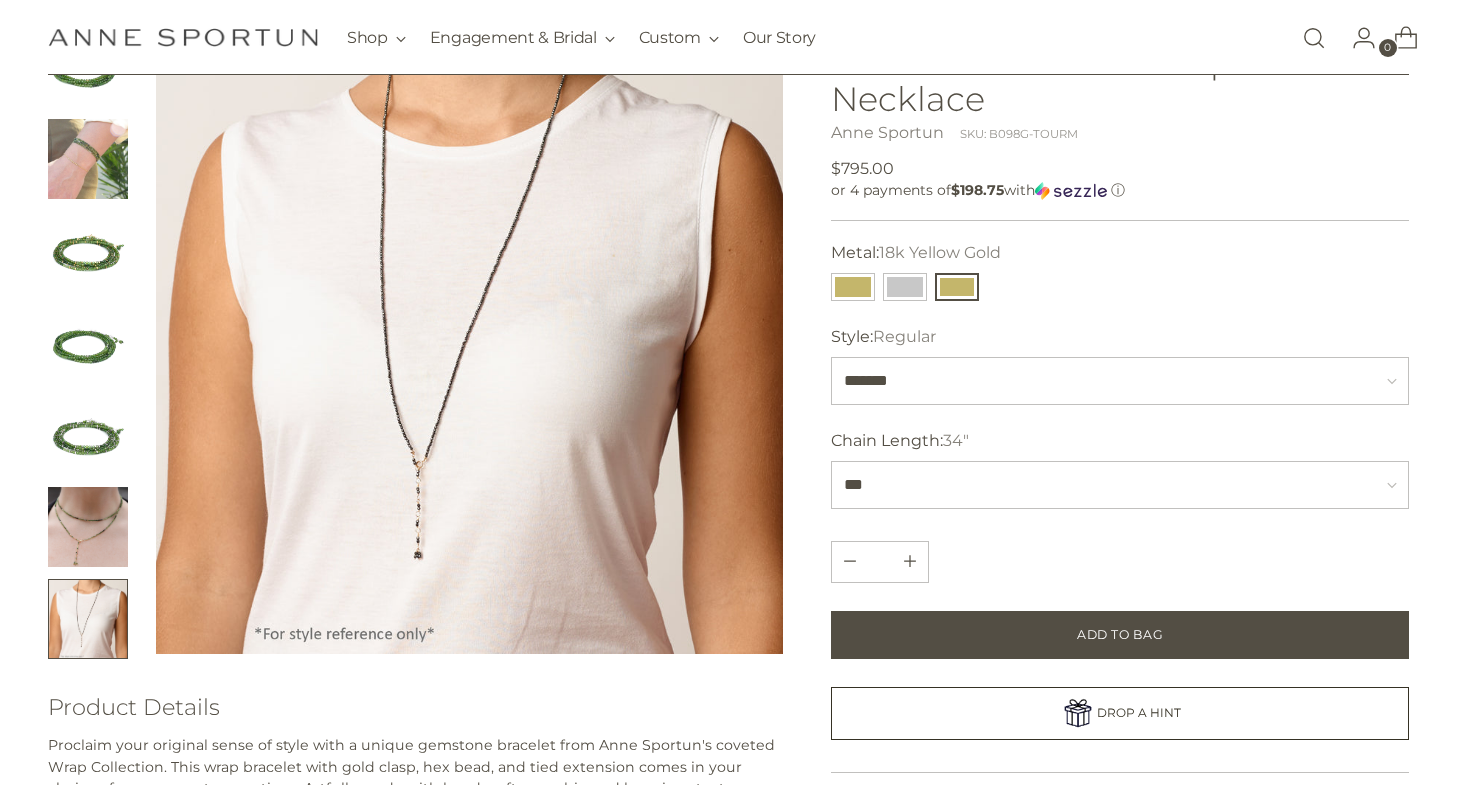 click at bounding box center (88, 435) 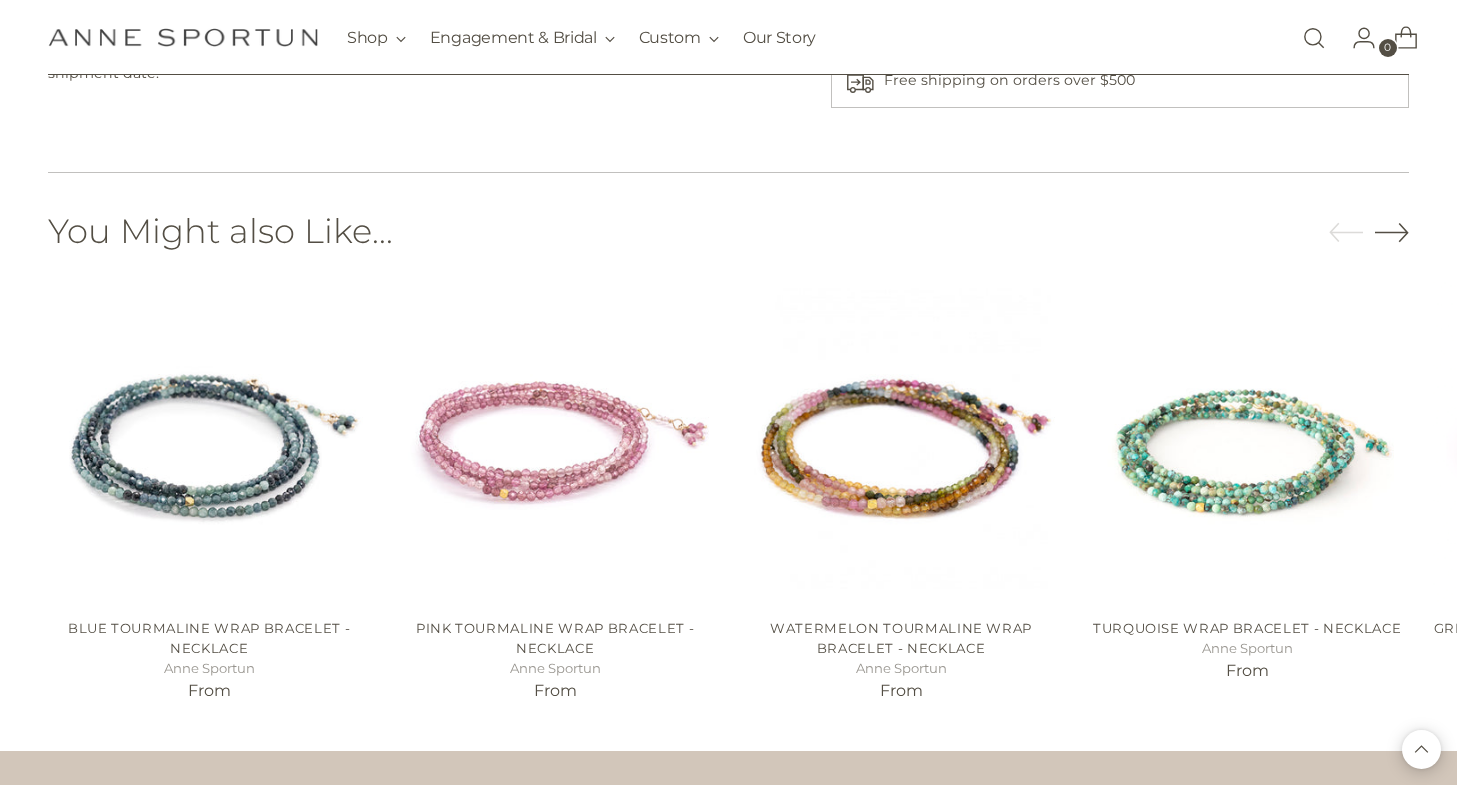 scroll, scrollTop: 1707, scrollLeft: 0, axis: vertical 